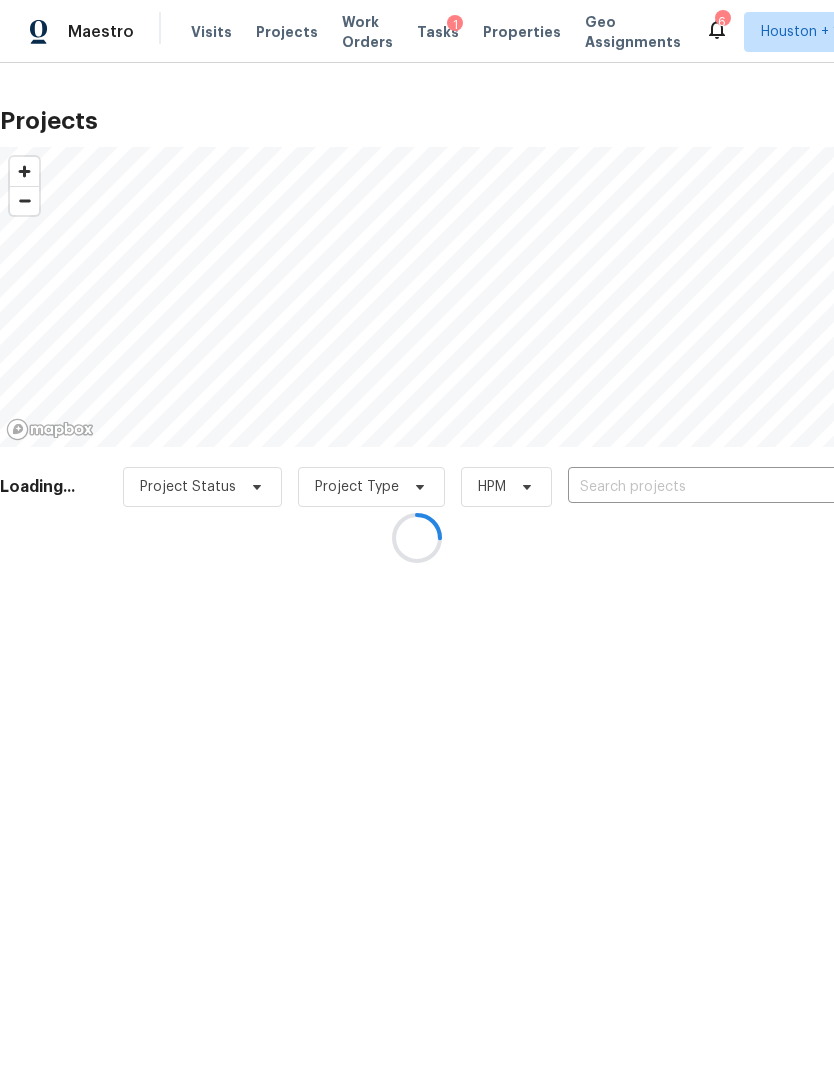 scroll, scrollTop: 0, scrollLeft: 0, axis: both 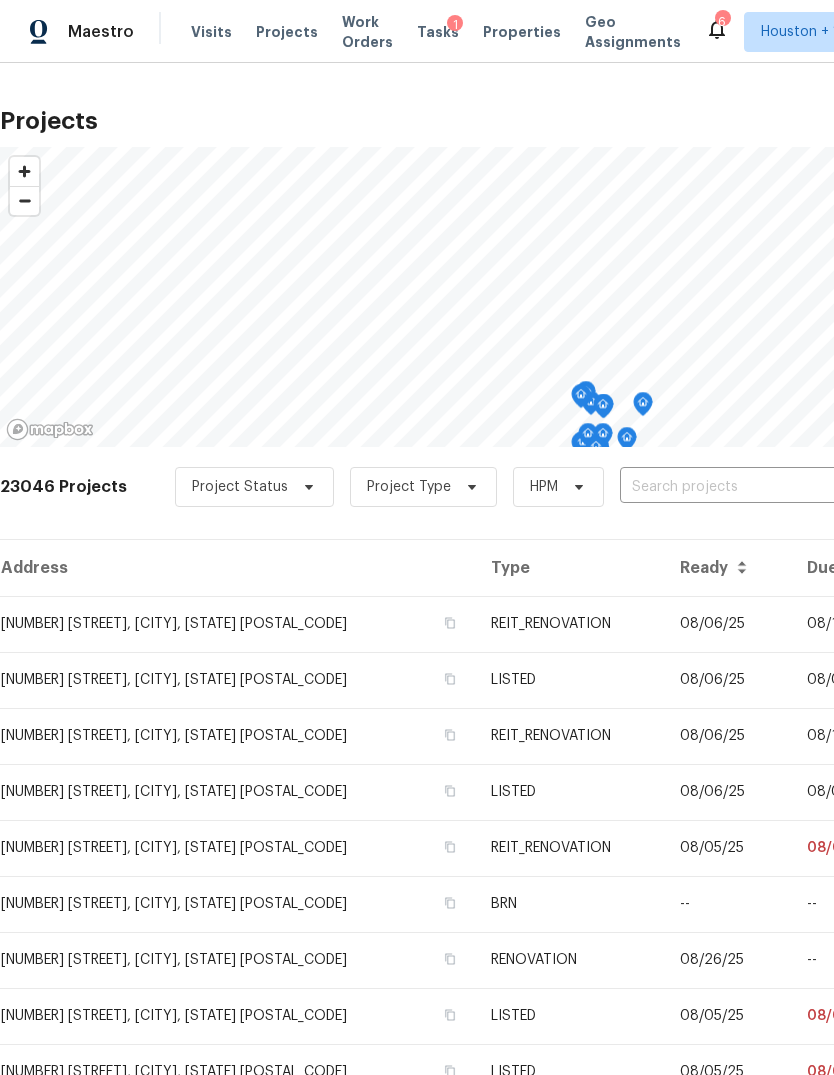 click on "Maestro" at bounding box center (101, 32) 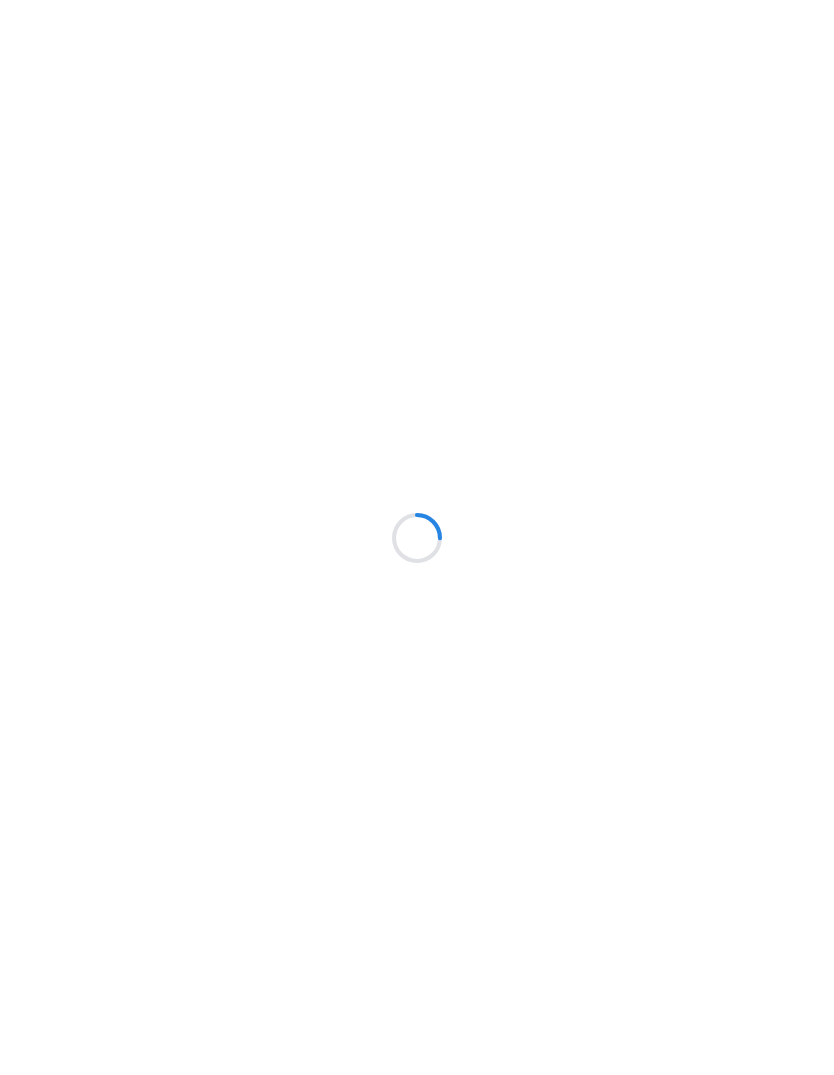 scroll, scrollTop: 0, scrollLeft: 0, axis: both 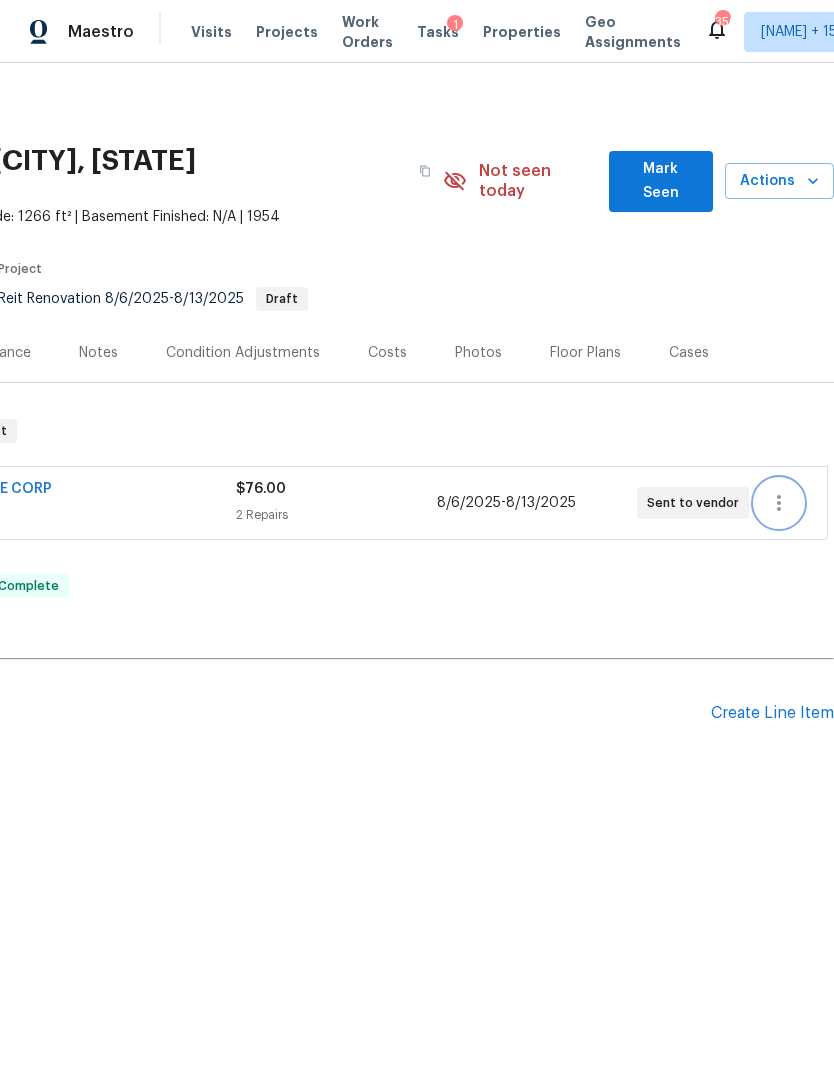 click at bounding box center [779, 503] 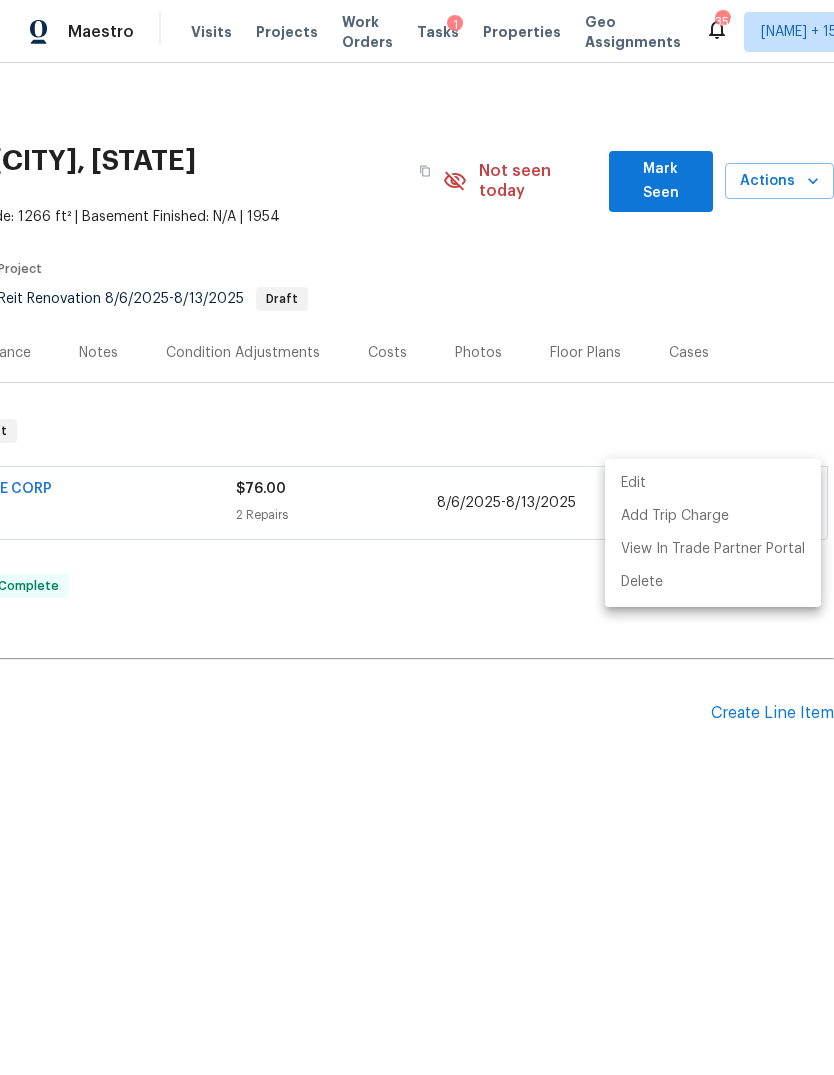 click on "Edit" at bounding box center [713, 483] 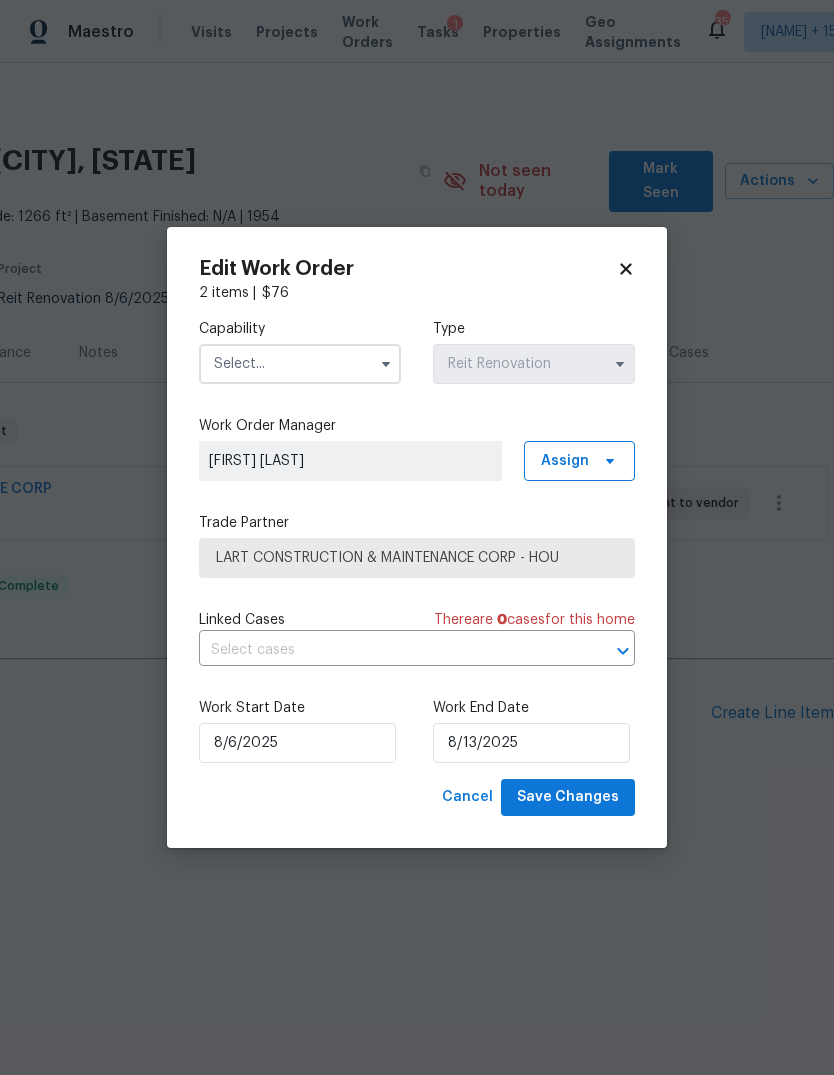 click at bounding box center (300, 364) 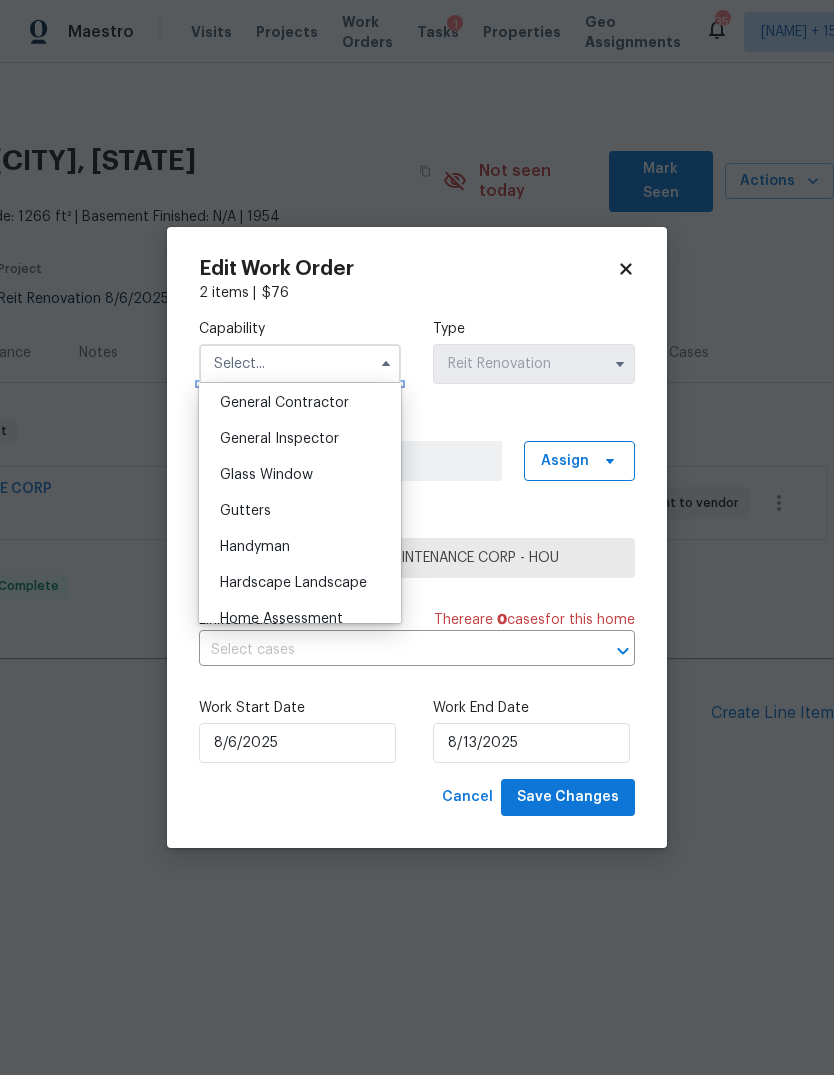 scroll, scrollTop: 899, scrollLeft: 0, axis: vertical 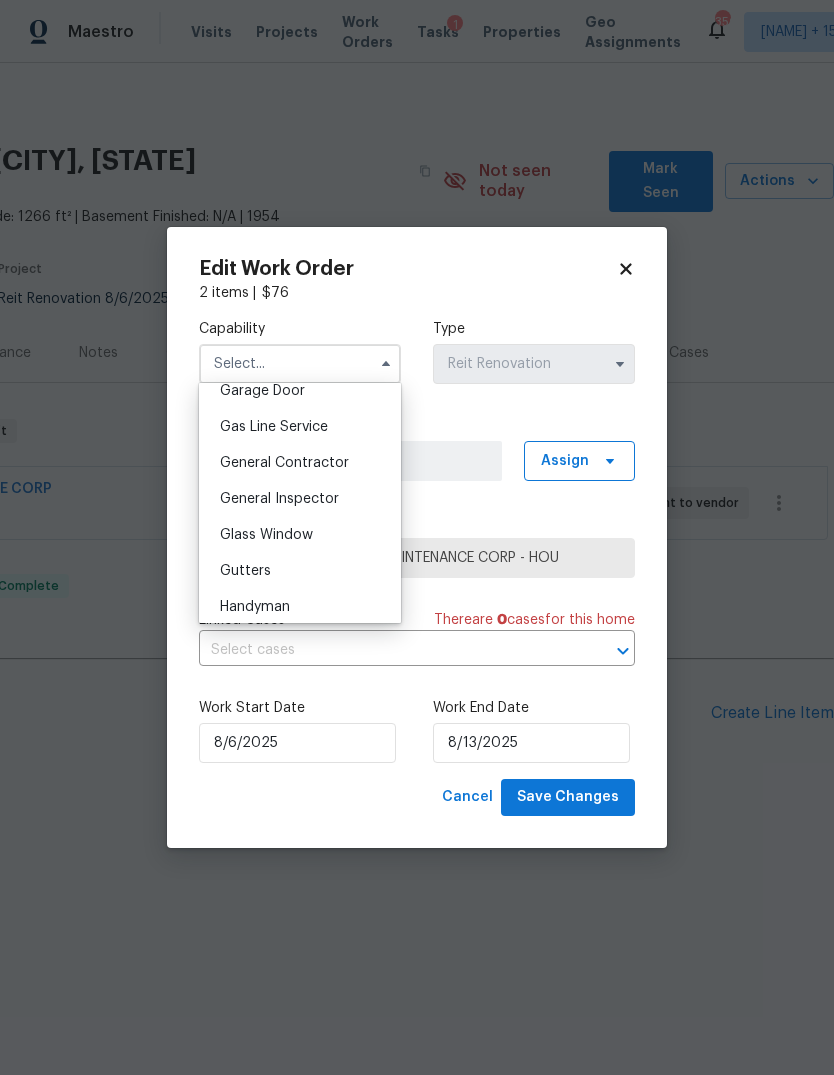 click on "General Contractor" at bounding box center [284, 463] 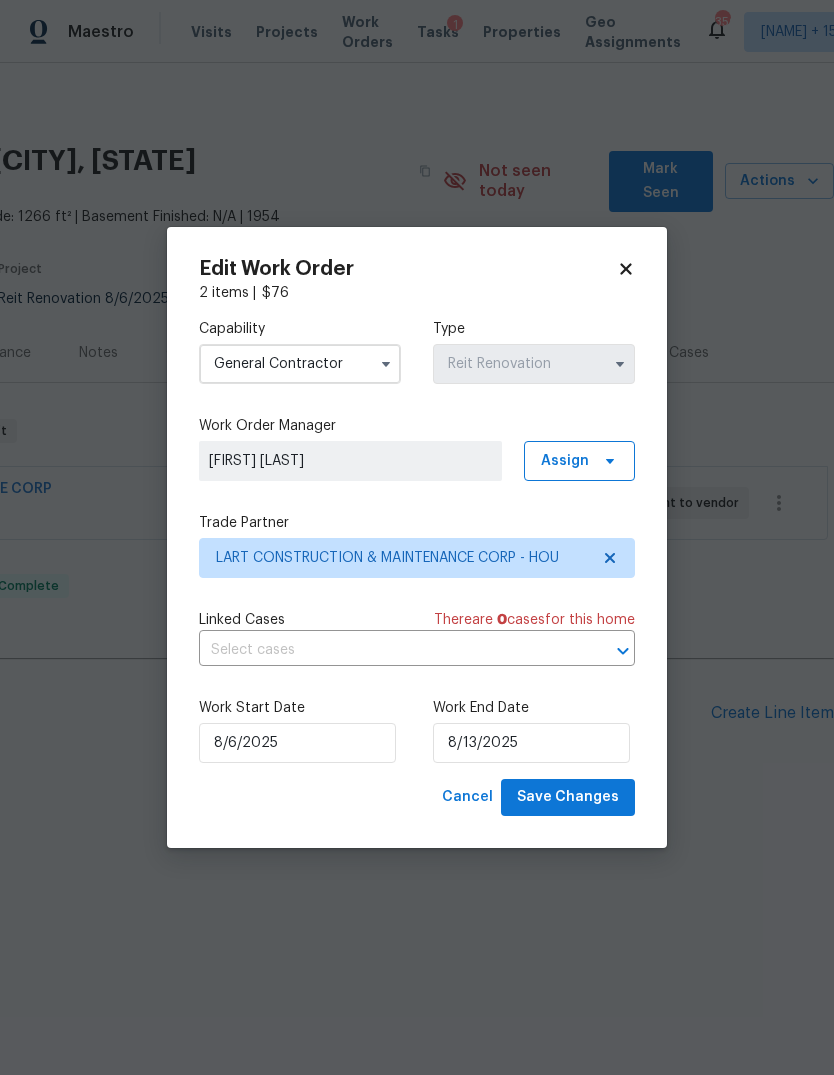 click on "[FIRST] [LAST]" at bounding box center [350, 461] 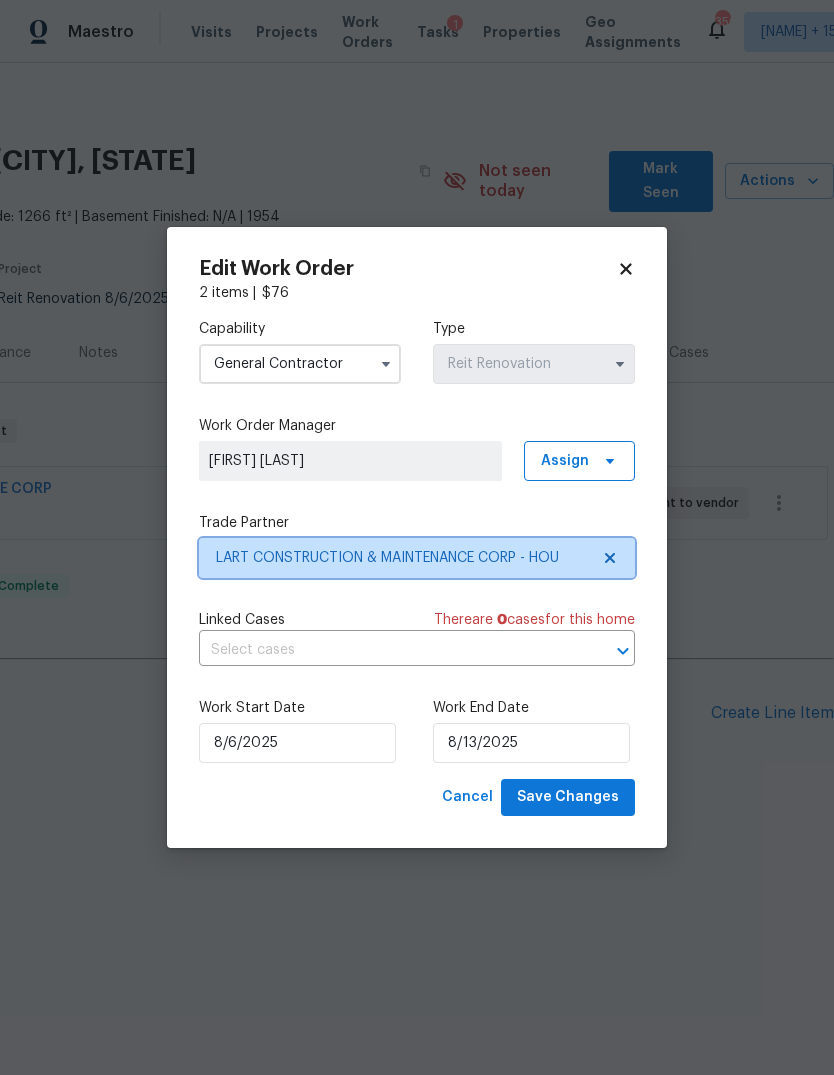 click on "LART CONSTRUCTION & MAINTENANCE CORP - HOU" at bounding box center [402, 558] 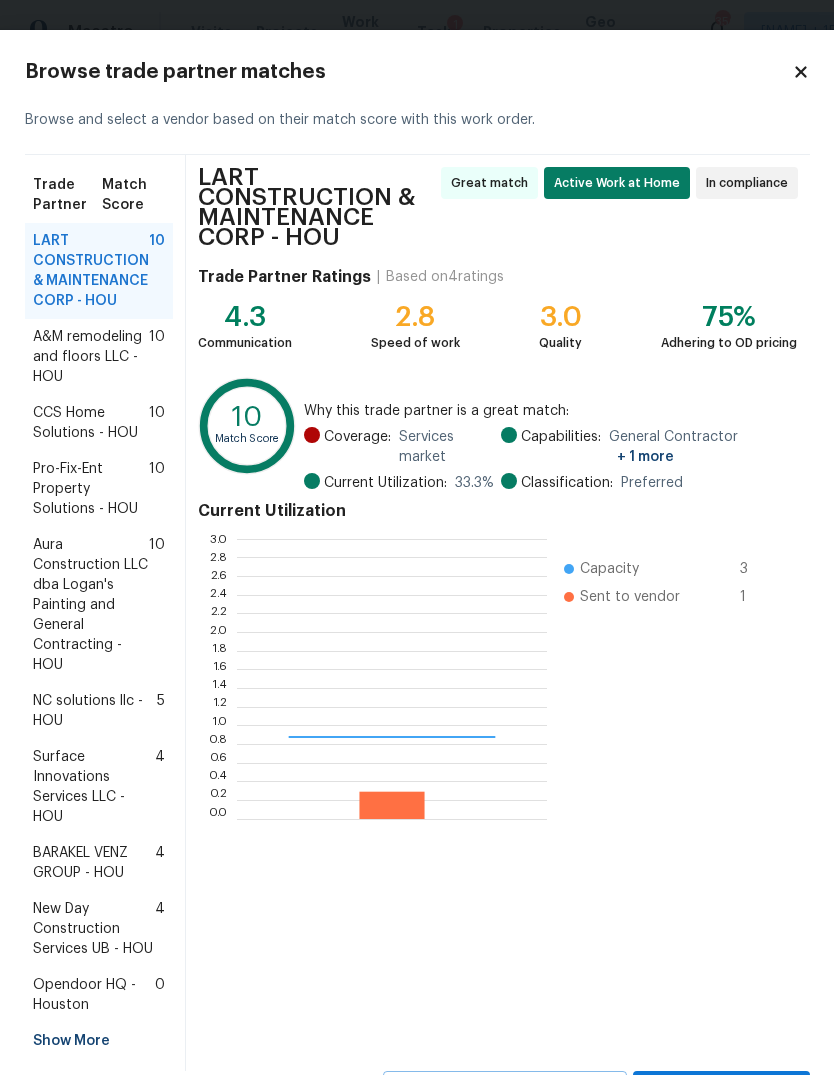 scroll, scrollTop: 2, scrollLeft: 2, axis: both 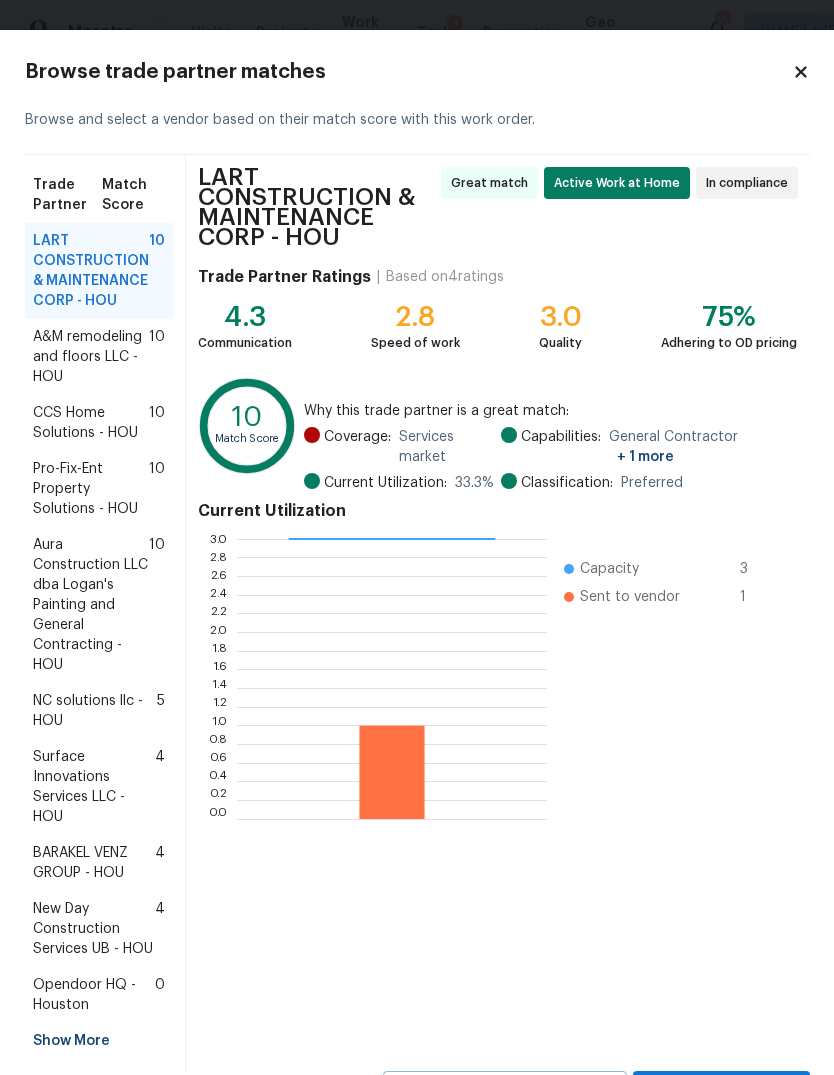 click on "Surface Innovations Services LLC - HOU" at bounding box center [94, 787] 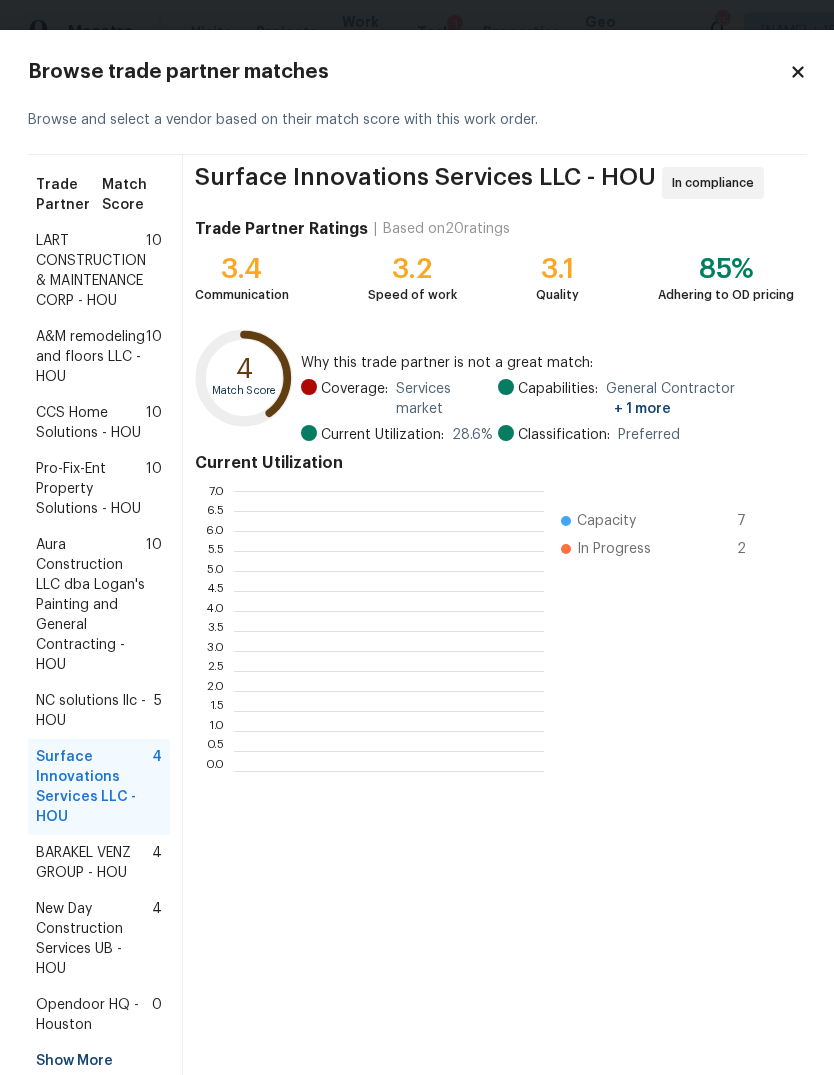scroll, scrollTop: 2, scrollLeft: 2, axis: both 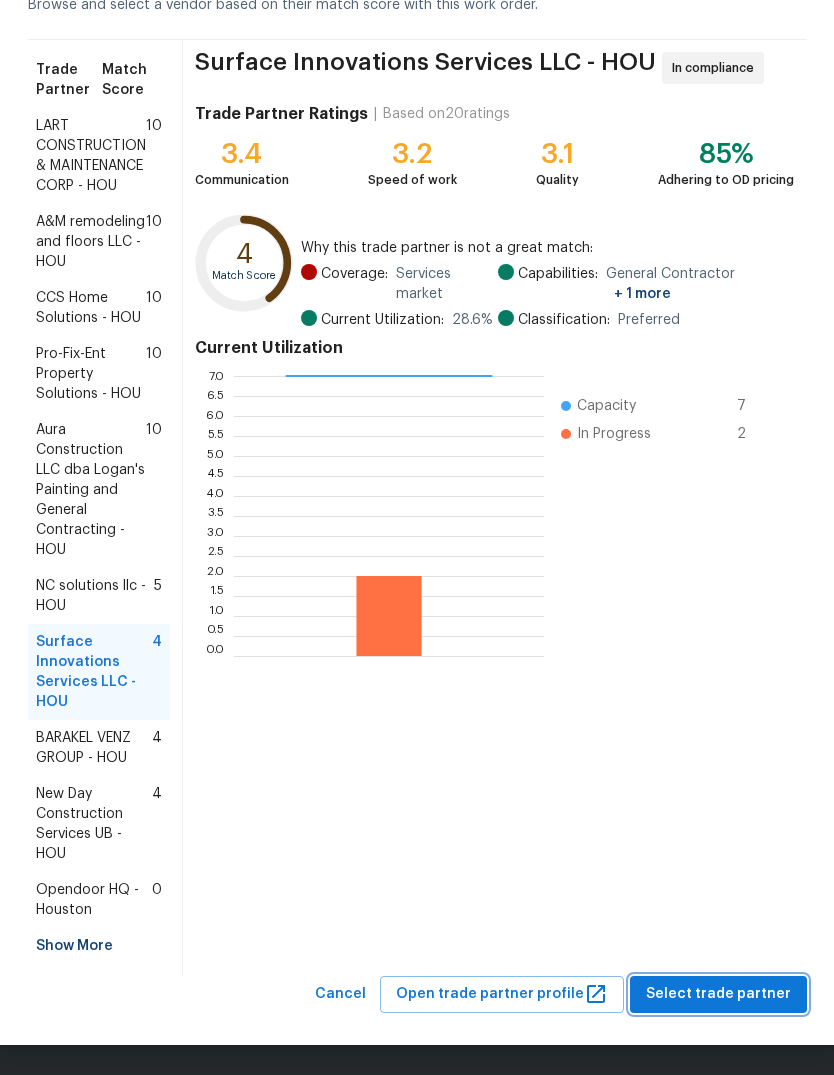 click on "Select trade partner" at bounding box center [718, 994] 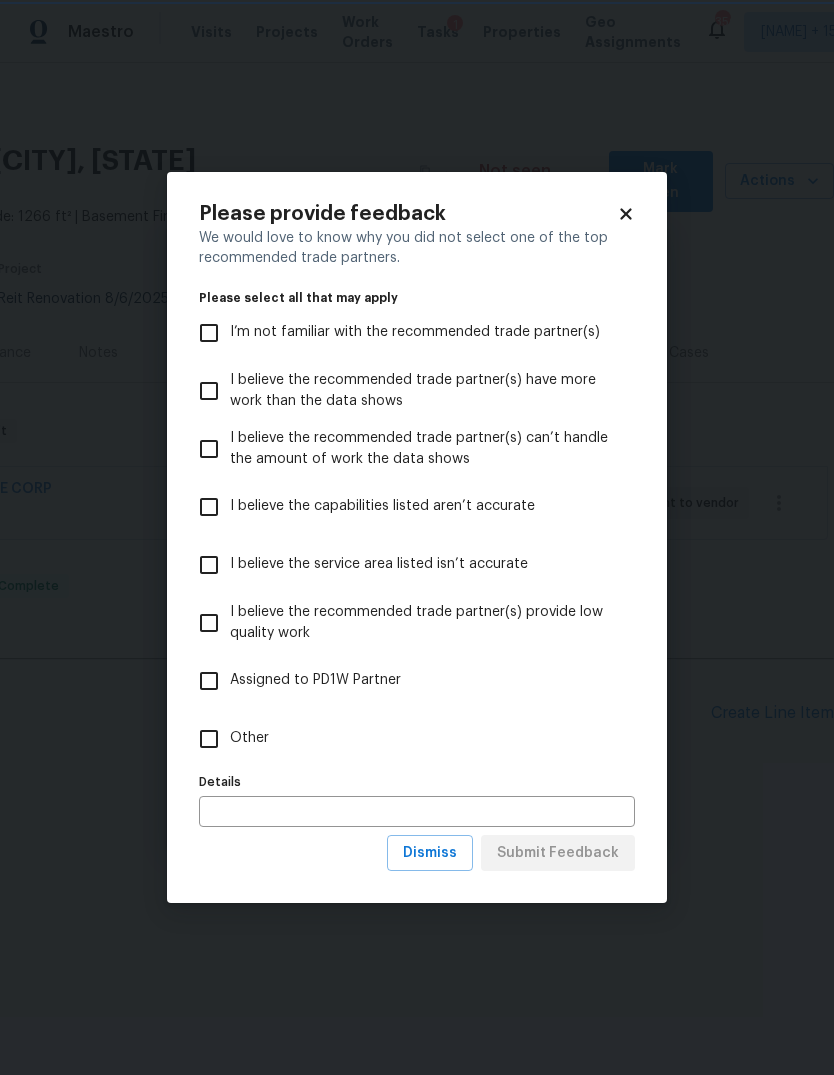 scroll, scrollTop: 0, scrollLeft: 0, axis: both 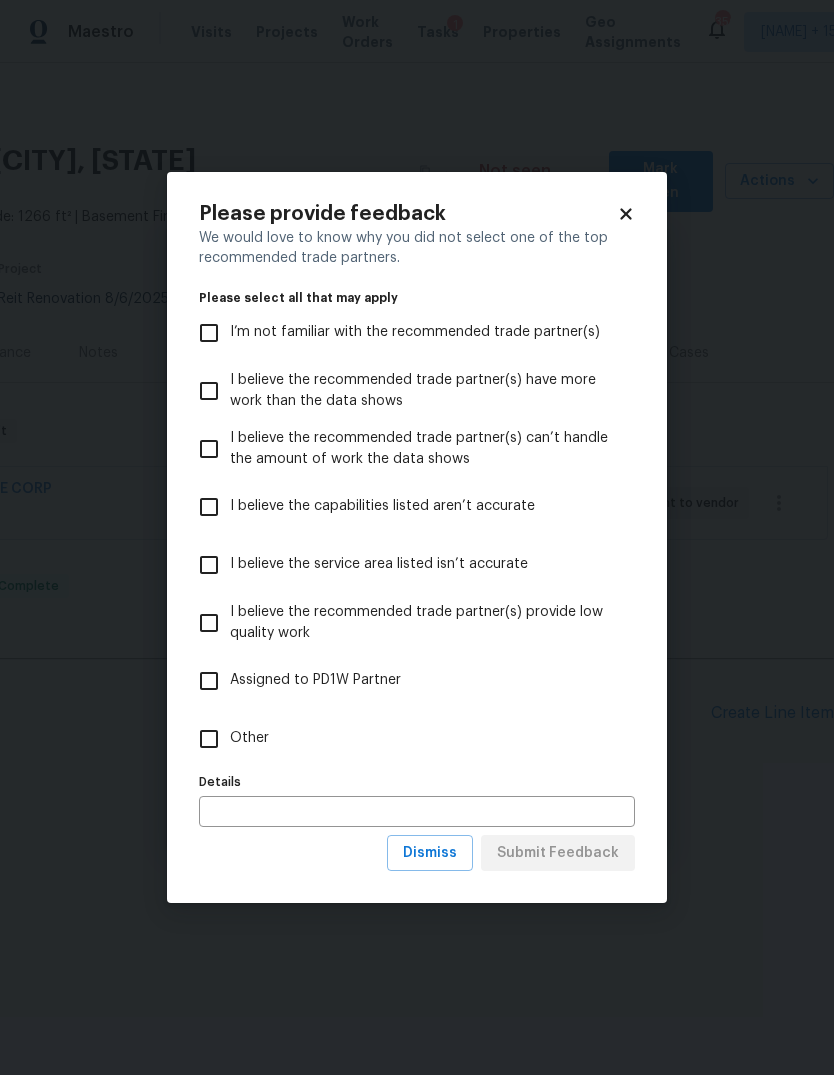 click on "Other" at bounding box center (209, 739) 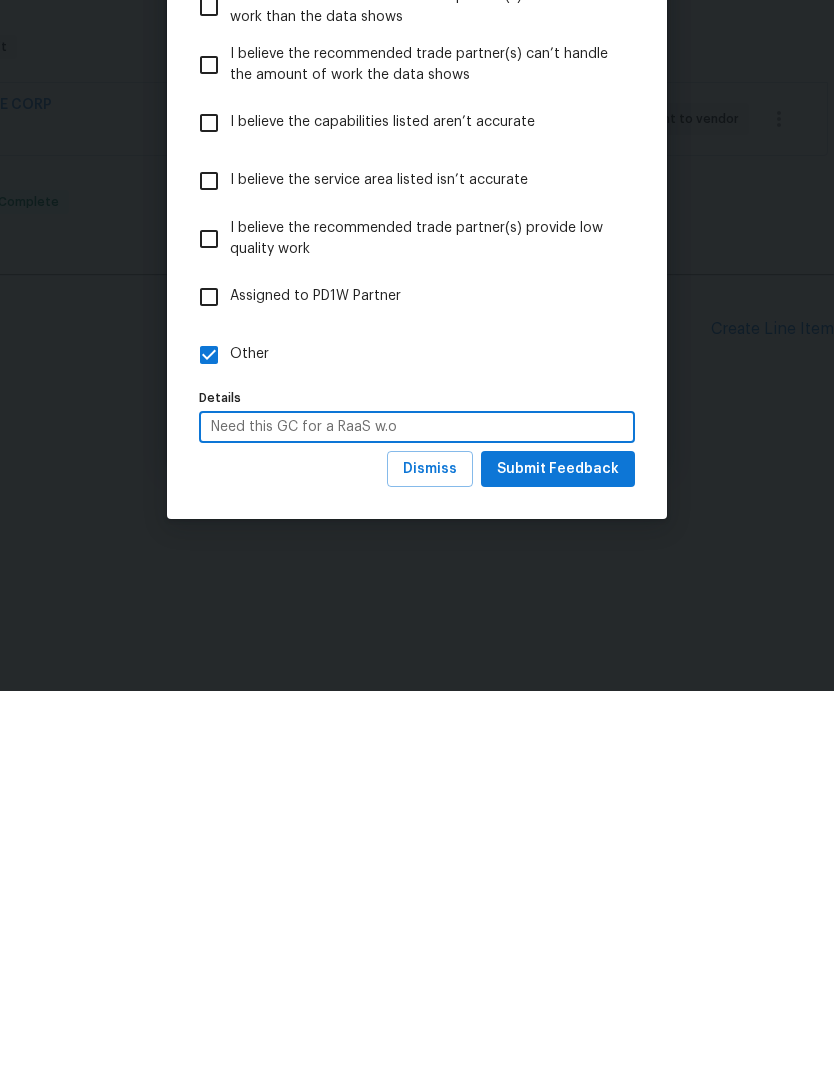 type on "Need this GC for a RaaS w.o" 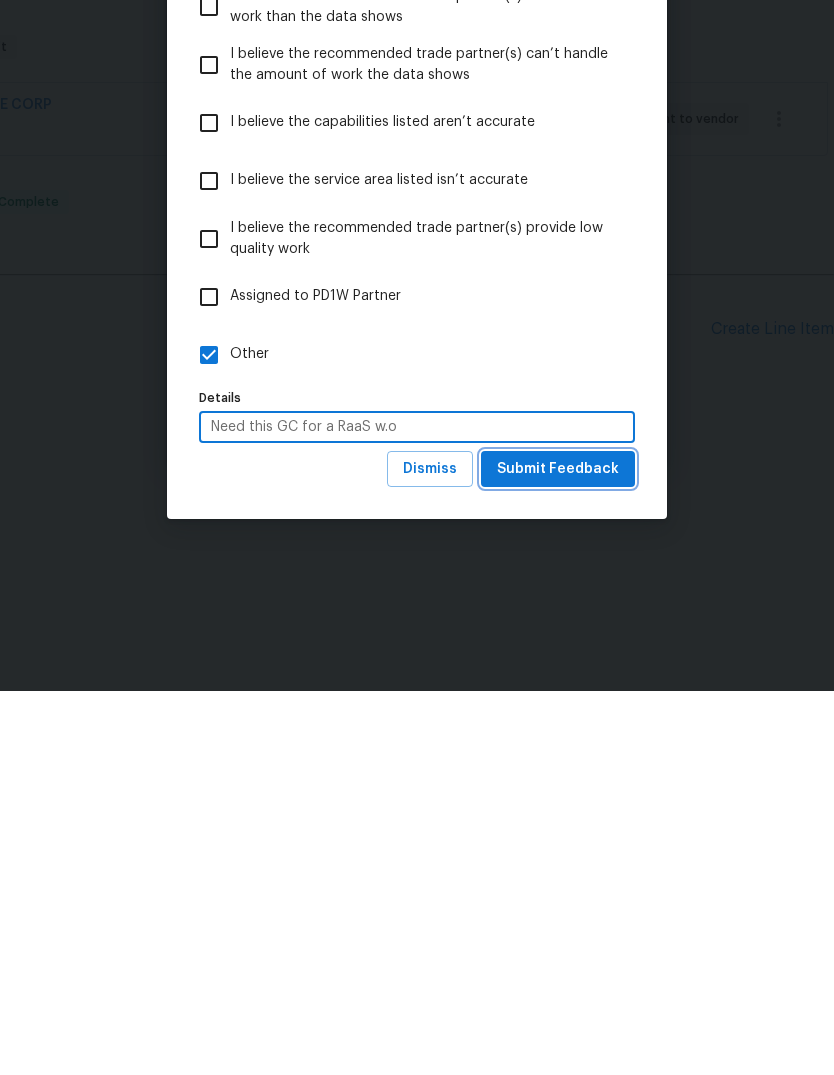 click on "Submit Feedback" at bounding box center [558, 853] 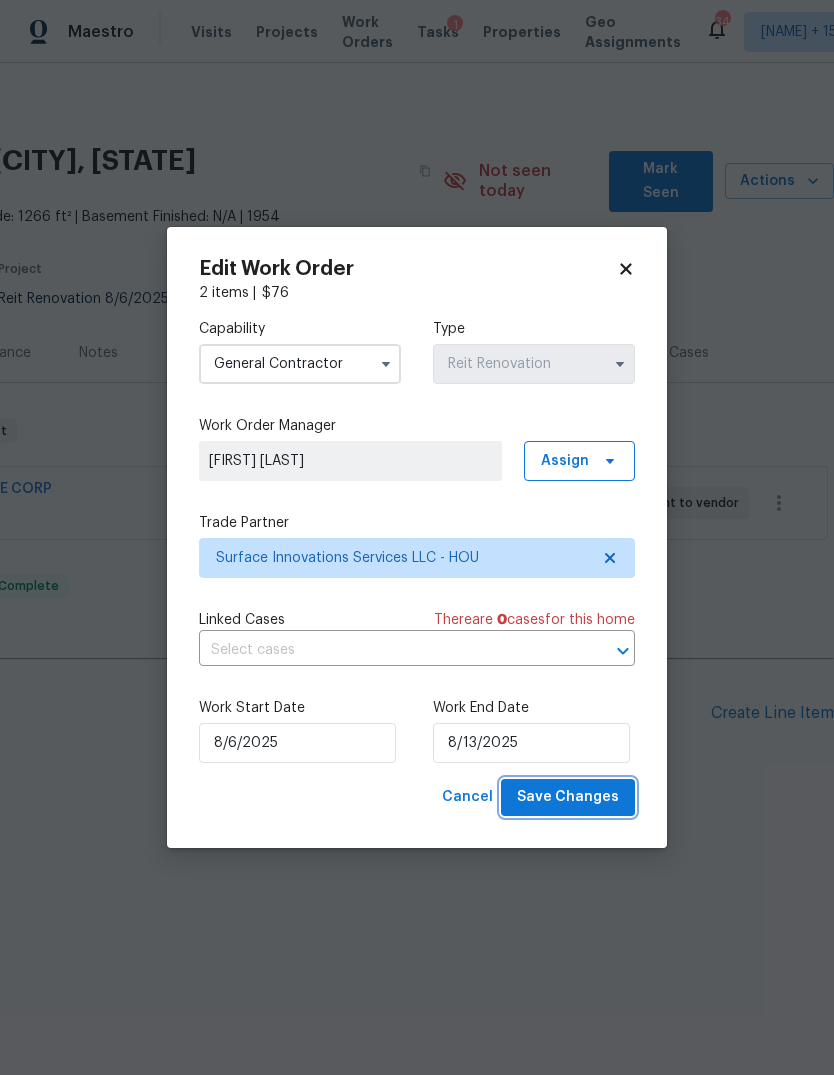 click on "Save Changes" at bounding box center [568, 797] 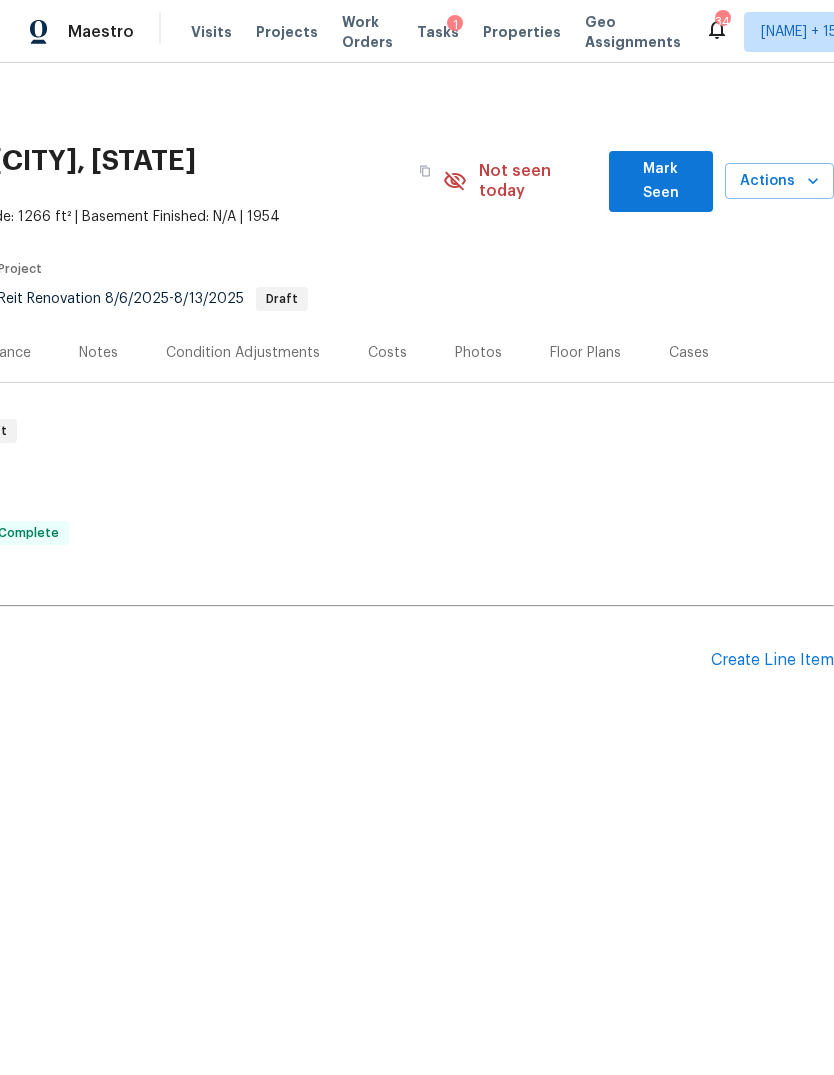 click on "Maestro Visits Projects Work Orders Tasks 1 Properties Geo Assignments 348 Charlotte + 15 Steven Rosas Back to all projects 2112 Dewberry Ln, Pasadena, TX 77502 3 Beds | 1 Baths | Total: 1266 ft² | Above Grade: 1266 ft² | Basement Finished: N/A | 1954 Not seen today Mark Seen Actions Last Visit Date N/A Project Reit Renovation   8/6/2025  -  8/13/2025 Draft Visits Work Orders Maintenance Notes Condition Adjustments Costs Photos Floor Plans Cases REIT_RENOVATION   8/6/25  -  8/13/25 Draft No work orders. REIT_RENOVATION   2/11/25  -  2/18/25 Complete A&M remodeling and floors LLC GENERAL_CONTRACTOR $550.00 1 Repair 2/14/2025  -  2/18/2025 Paid Pending Line Items Create Line Item No line items." at bounding box center [417, 431] 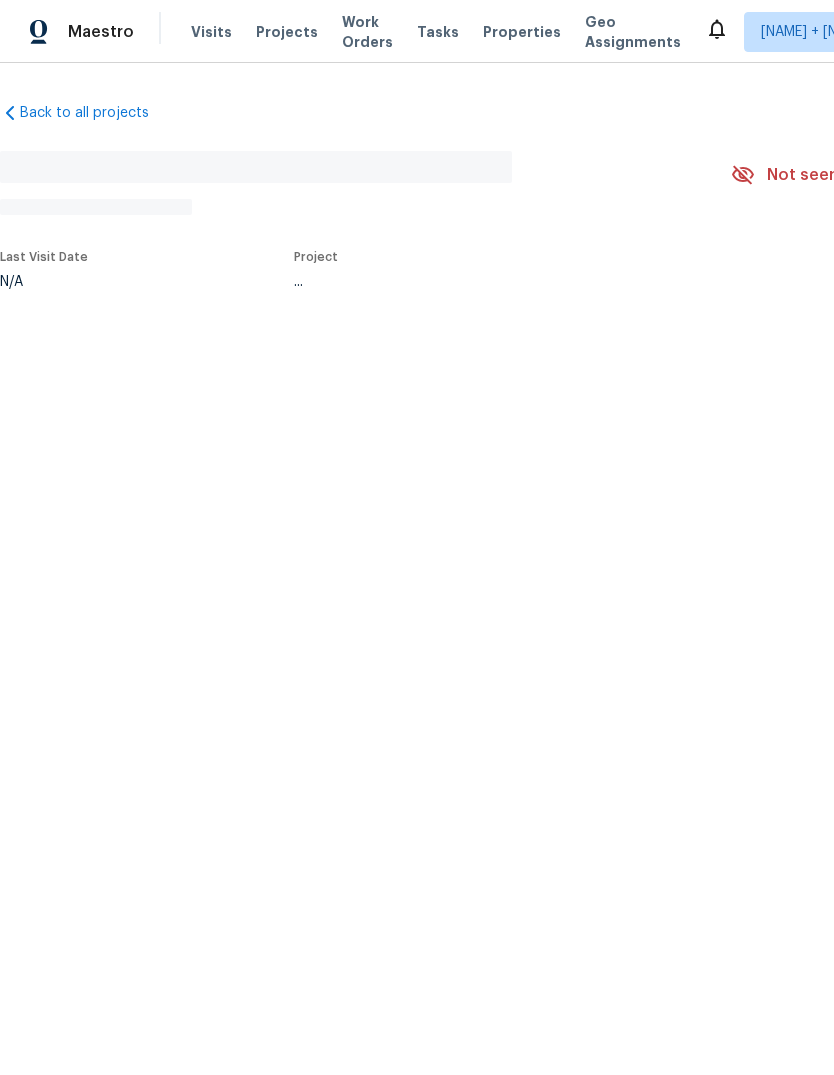 scroll, scrollTop: 0, scrollLeft: 0, axis: both 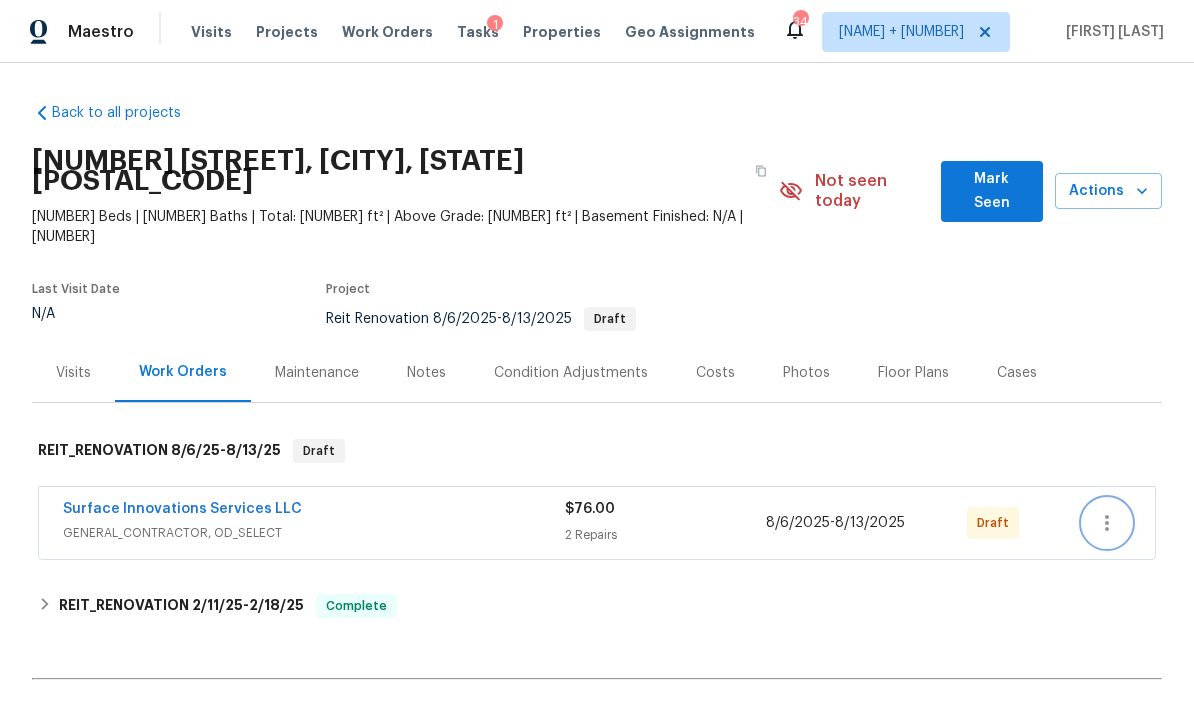 click 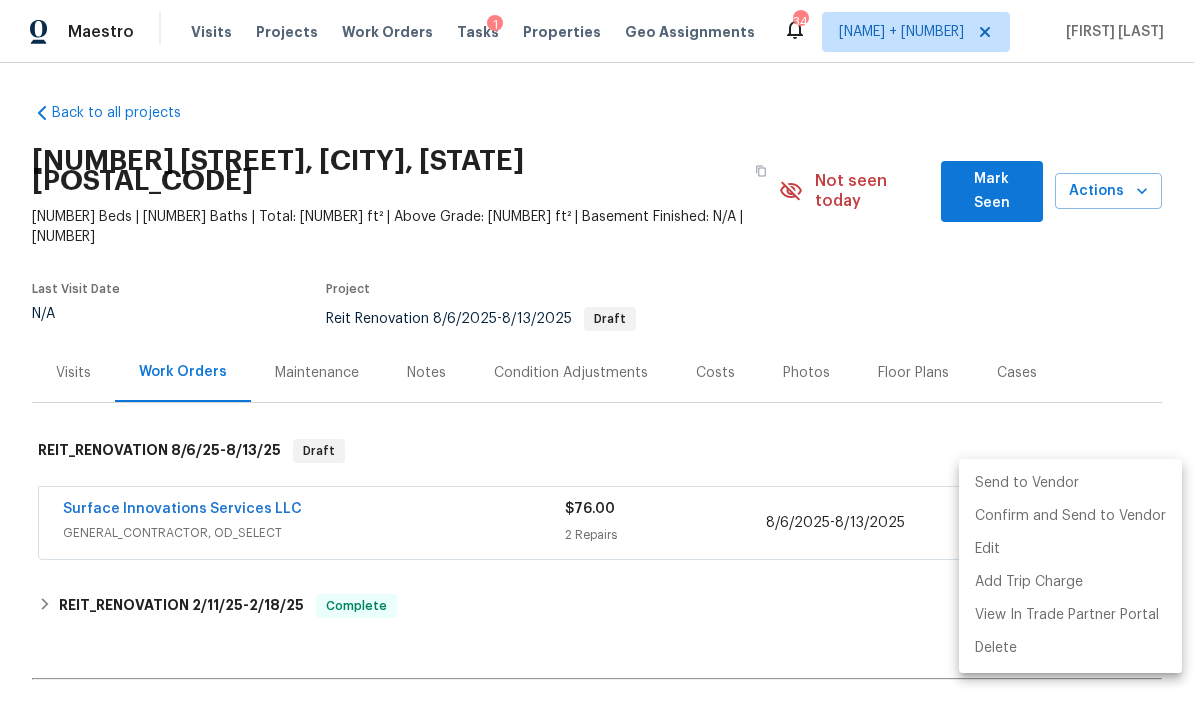 click on "Send to Vendor" at bounding box center (1070, 483) 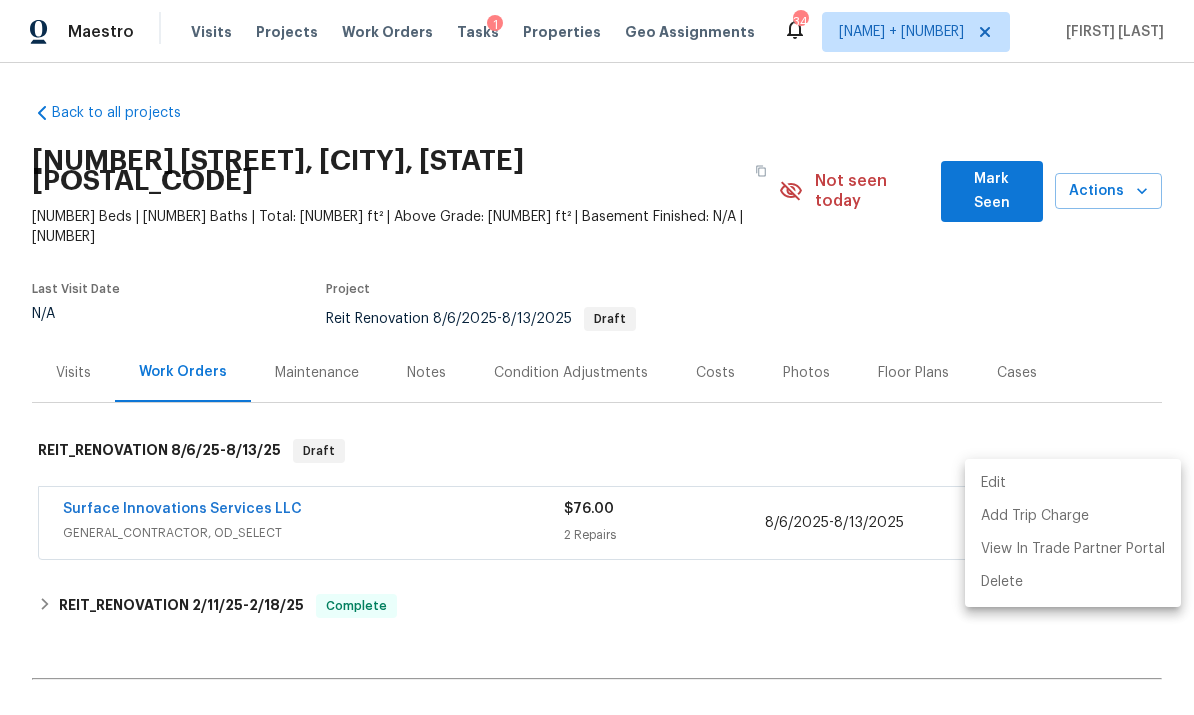 click at bounding box center [597, 357] 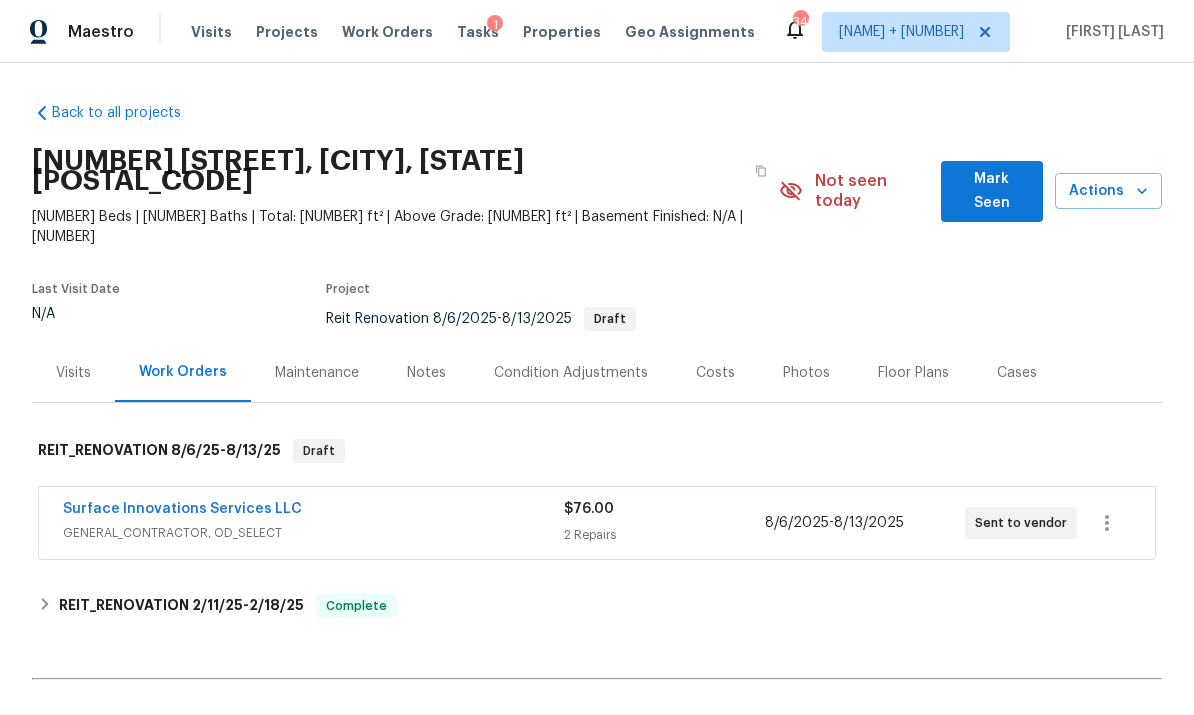 click on "GENERAL_CONTRACTOR, OD_SELECT" at bounding box center [313, 533] 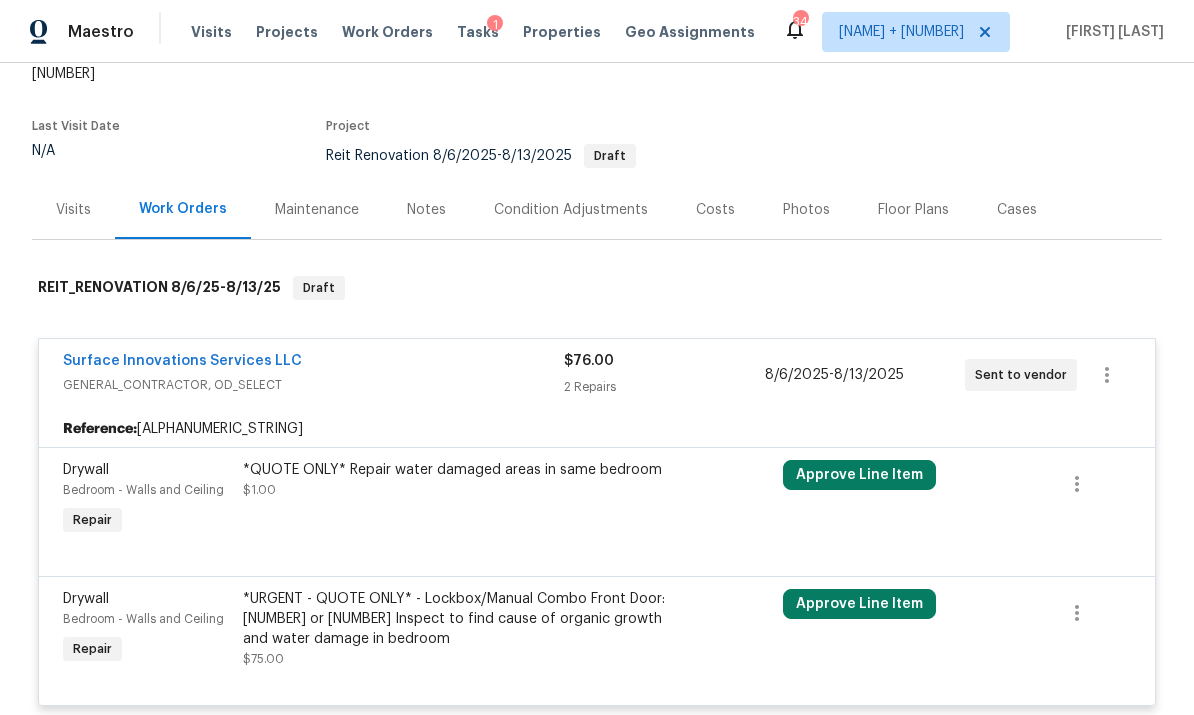 scroll, scrollTop: 114, scrollLeft: 0, axis: vertical 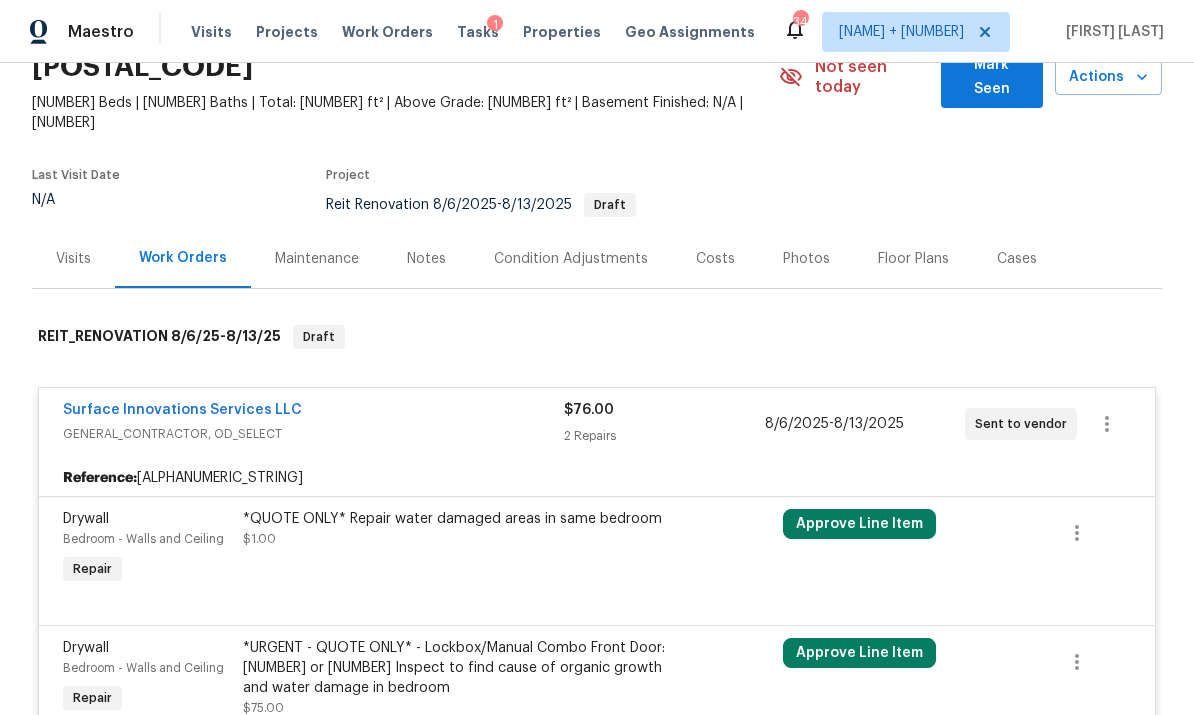 click on "Approve Line Item" at bounding box center [859, 524] 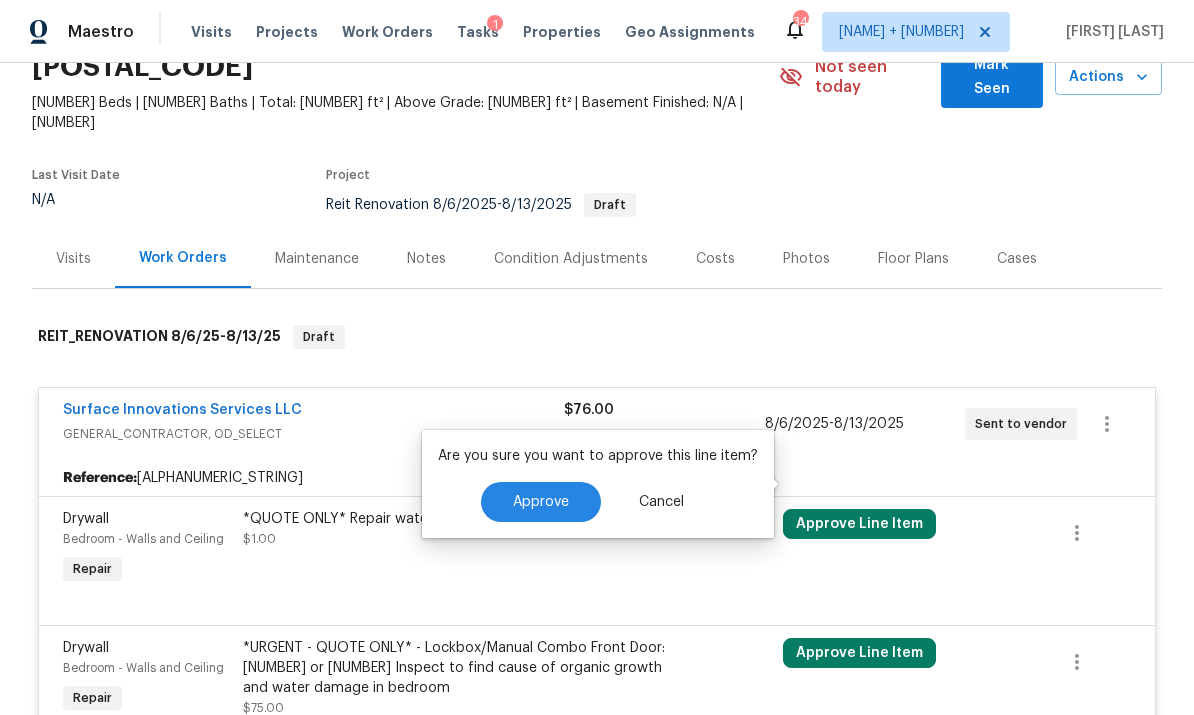click on "Approve" at bounding box center (541, 502) 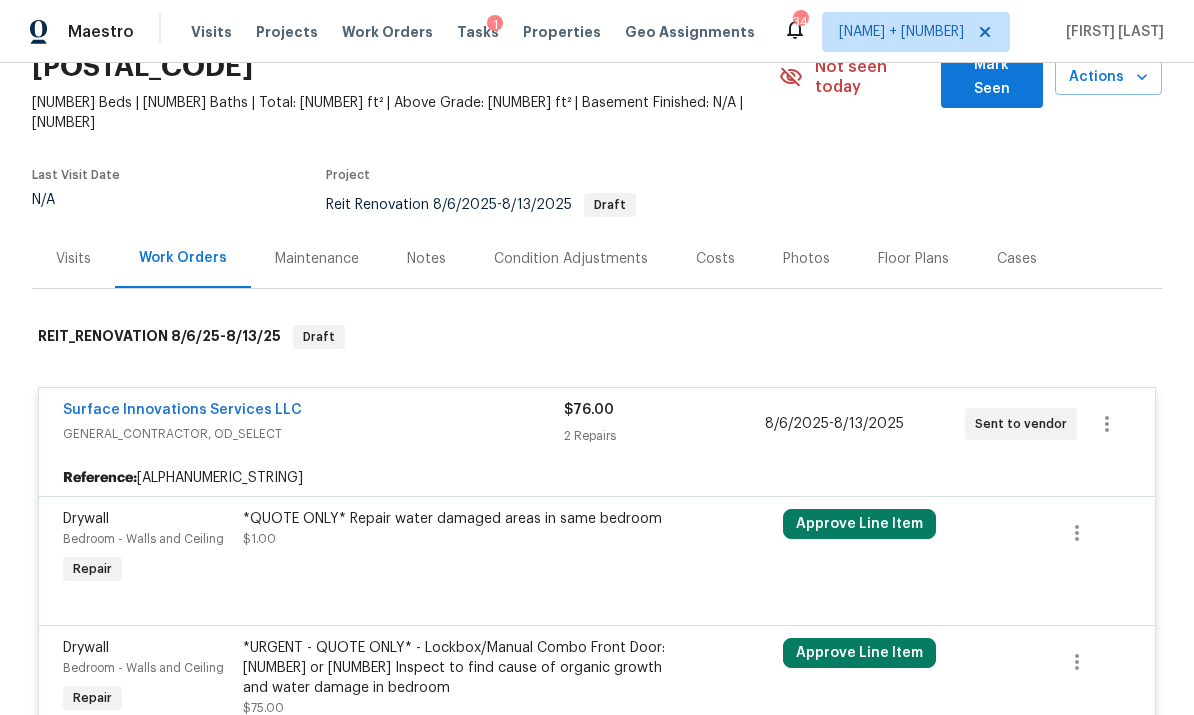 click on "Approve Line Item" at bounding box center (859, 653) 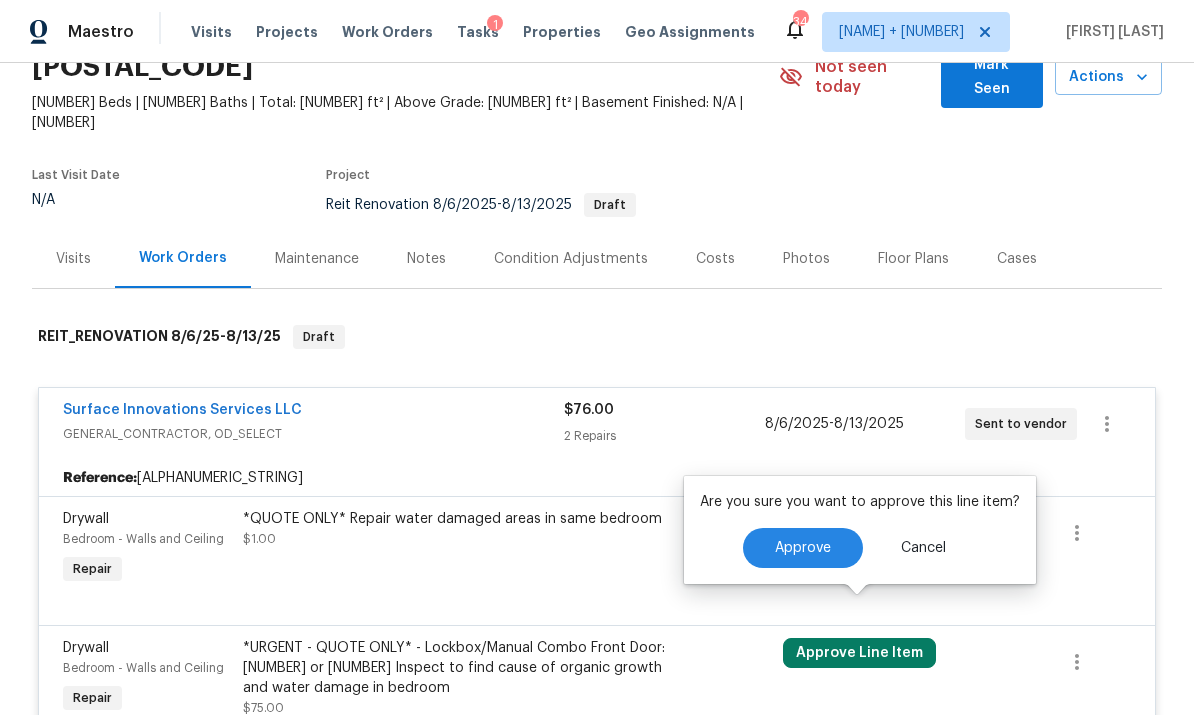 click on "Approve" at bounding box center (803, 548) 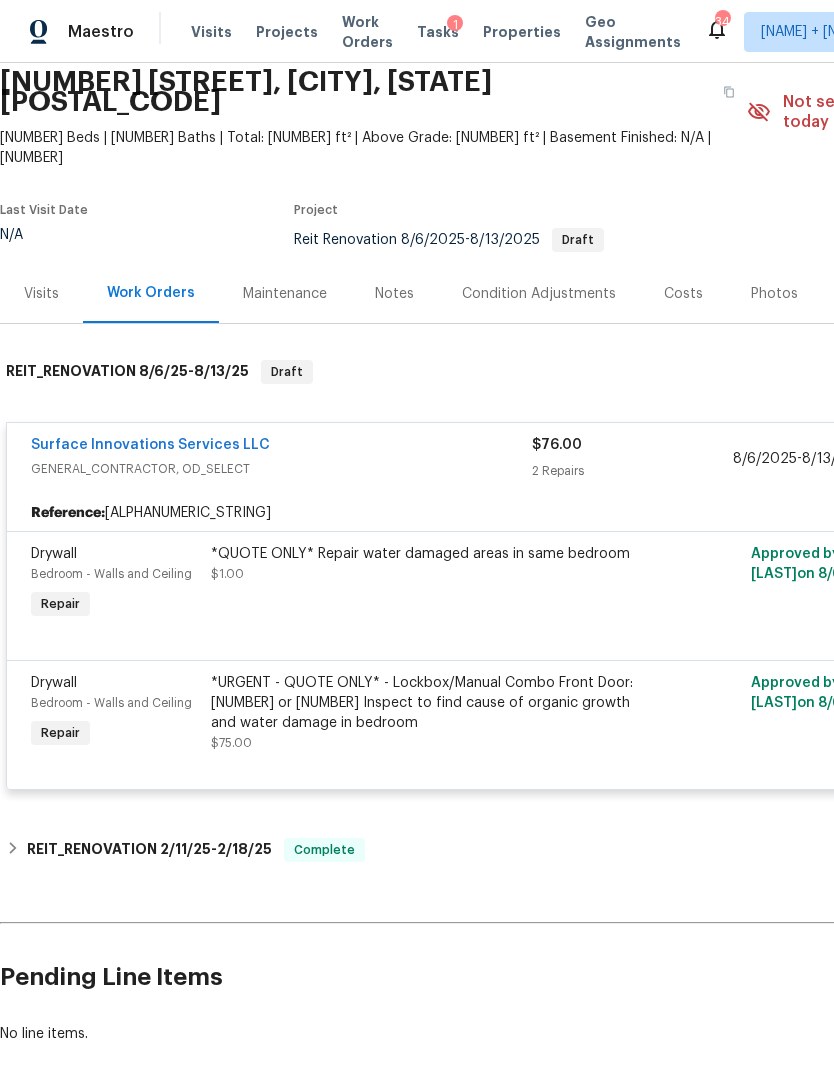 scroll, scrollTop: 70, scrollLeft: 0, axis: vertical 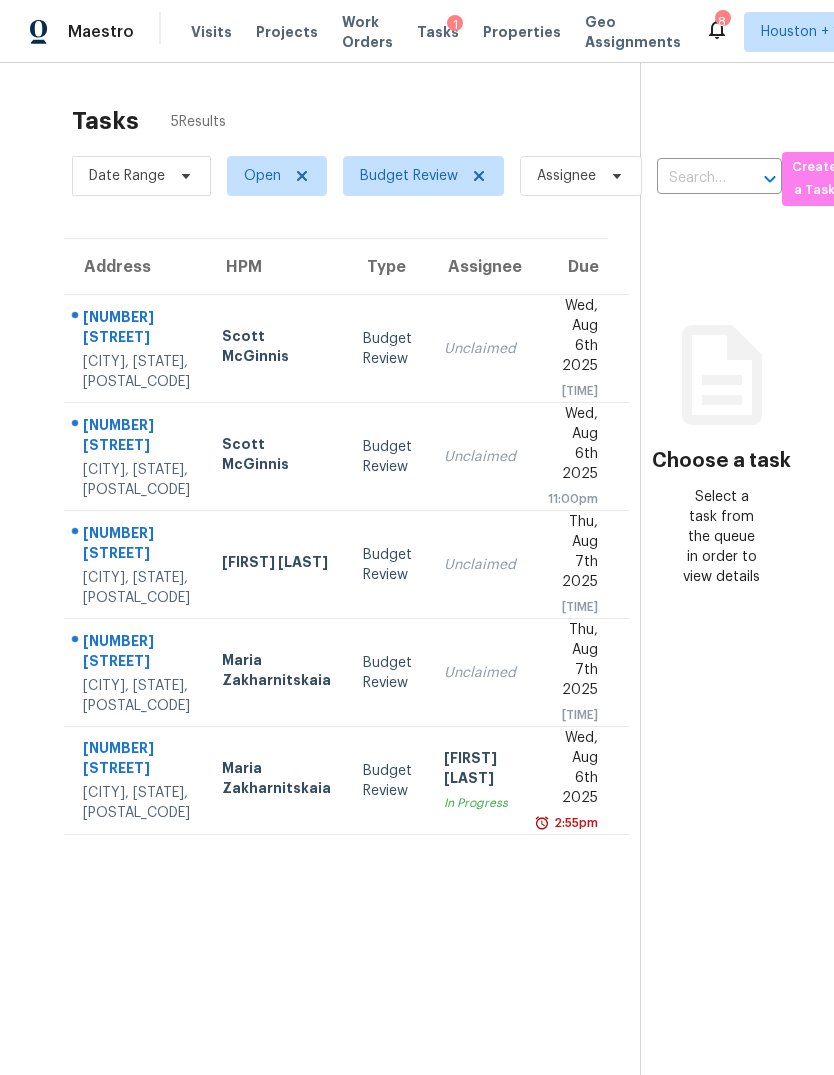 click on "Budget Review" at bounding box center (387, 781) 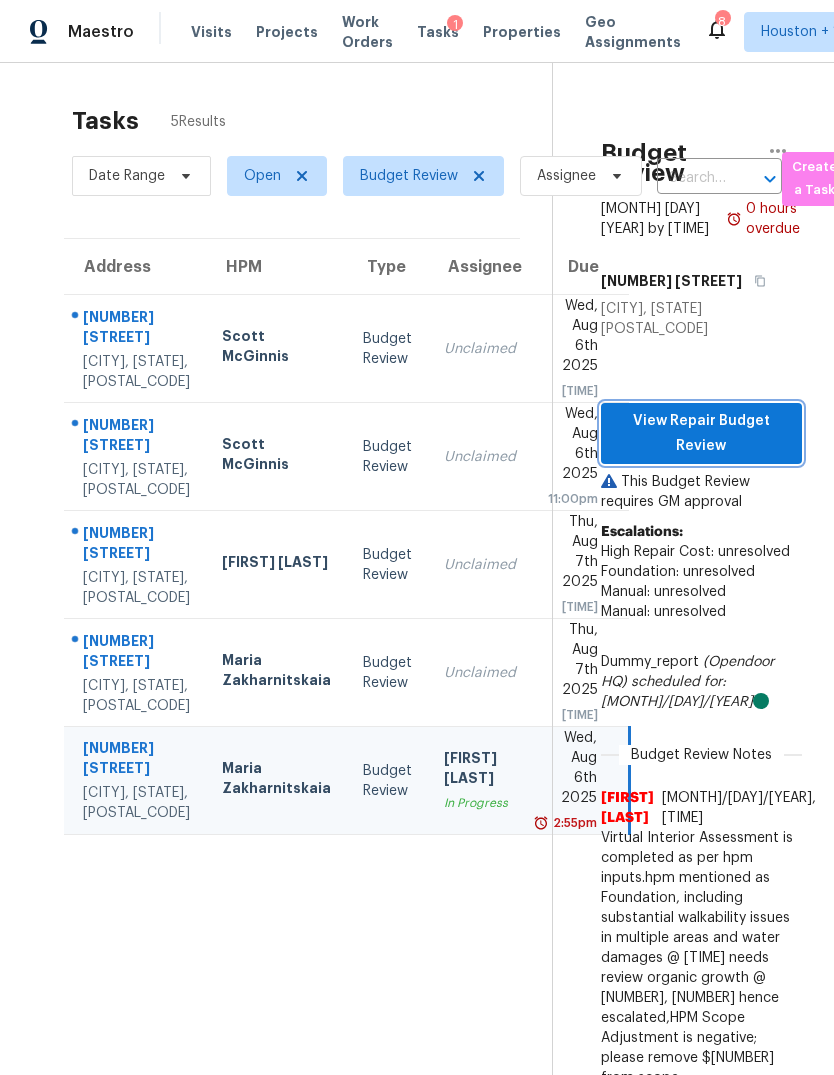click on "View Repair Budget Review" at bounding box center (701, 433) 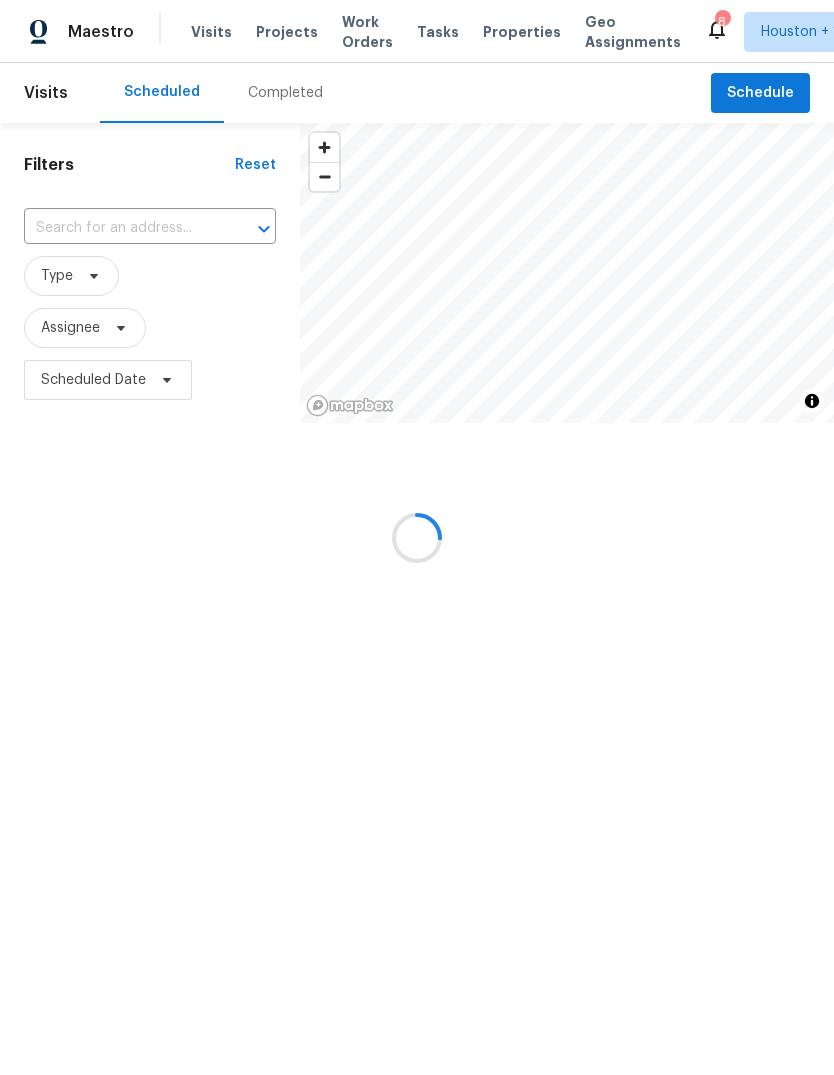 scroll, scrollTop: 0, scrollLeft: 0, axis: both 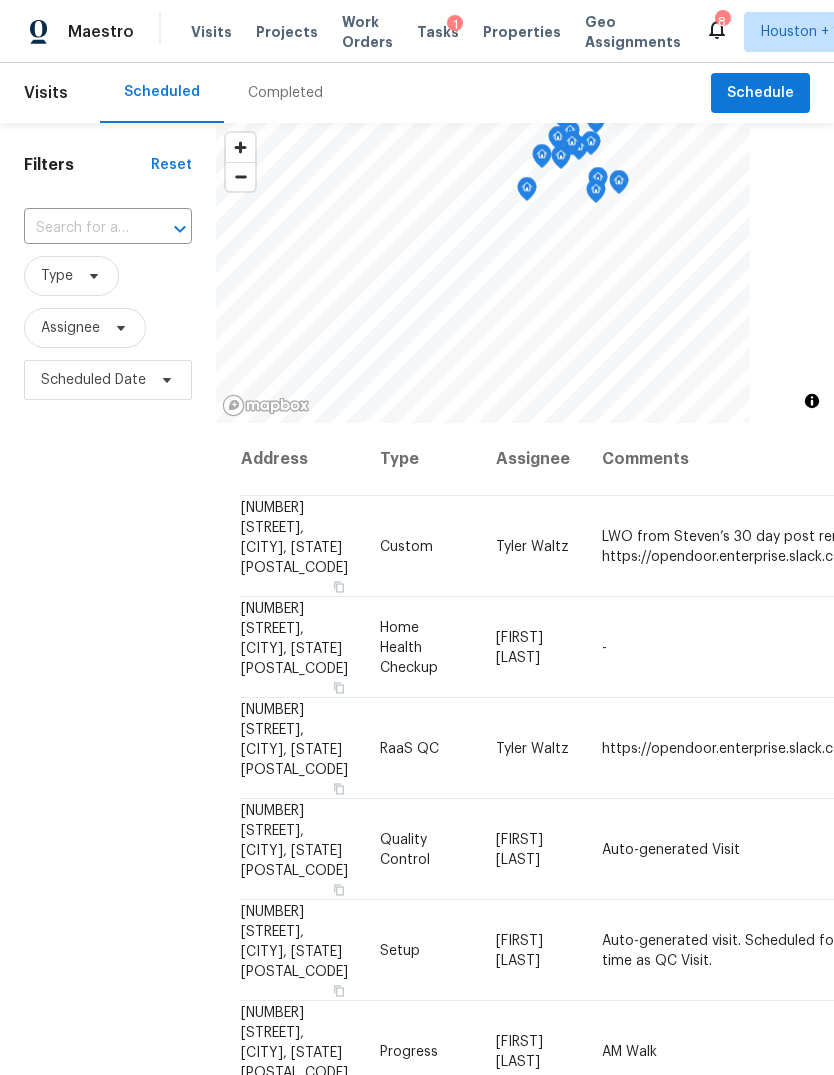 click on "Completed" at bounding box center [285, 93] 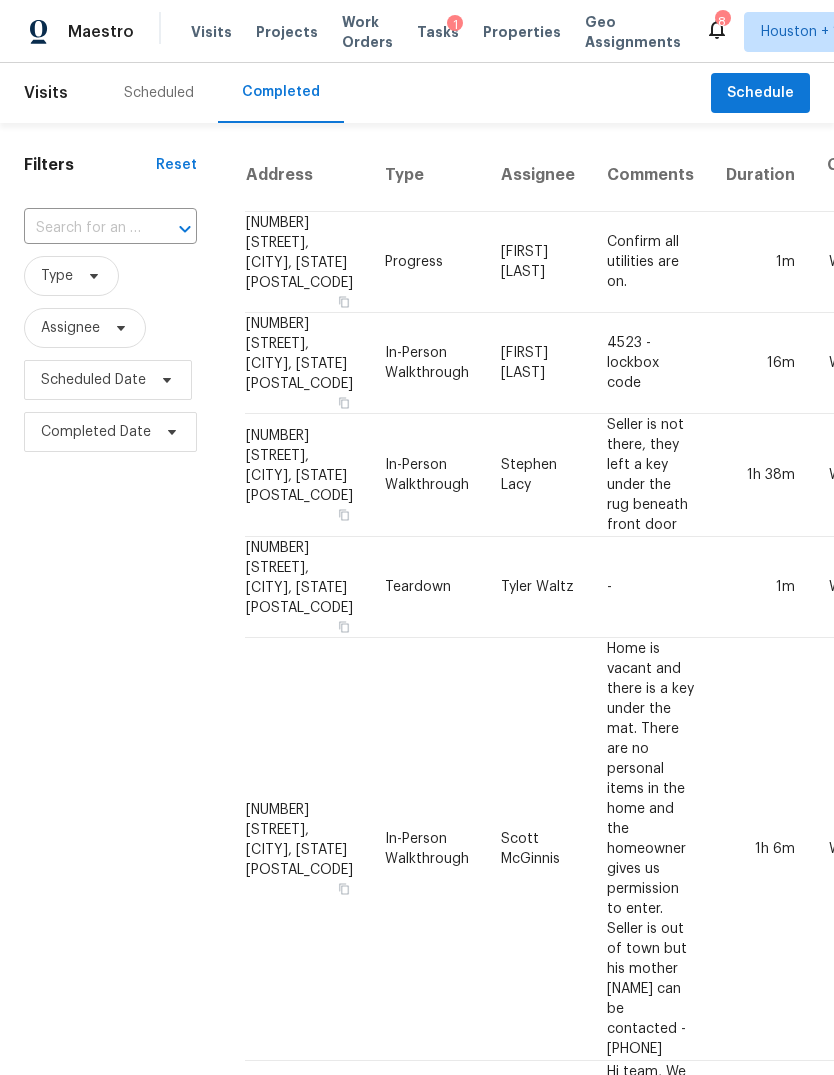 click at bounding box center (82, 228) 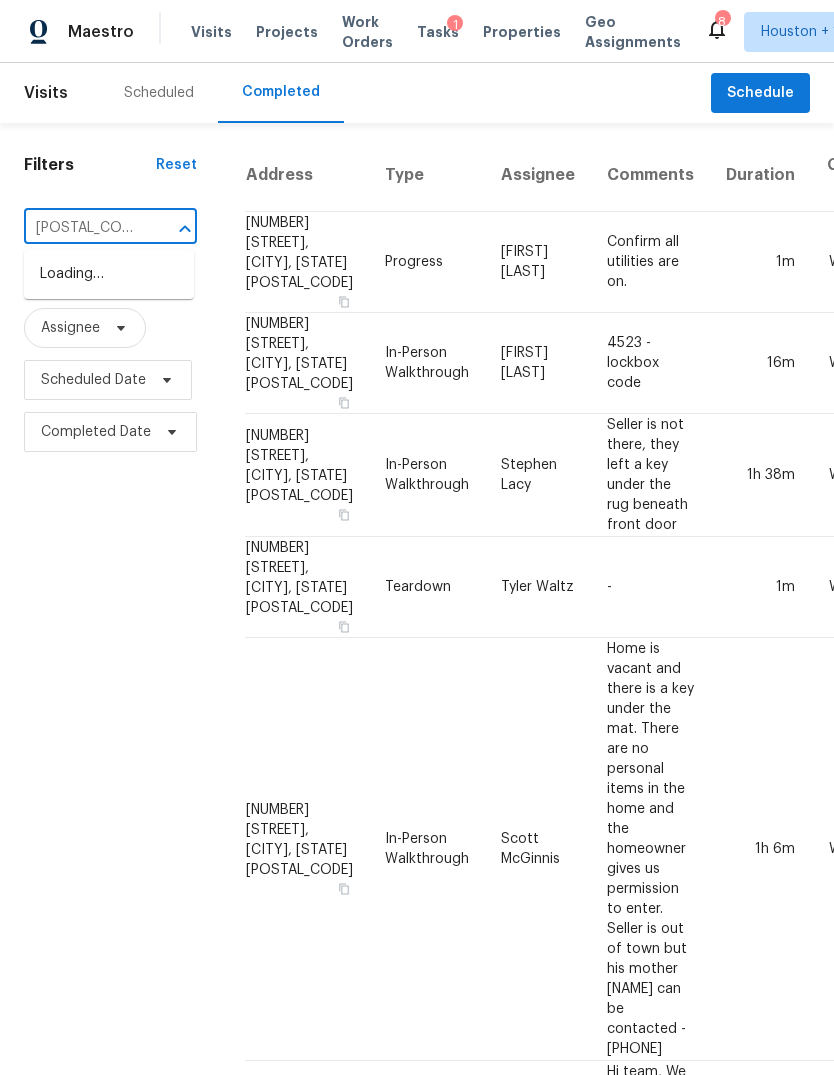 type on "15823 pa" 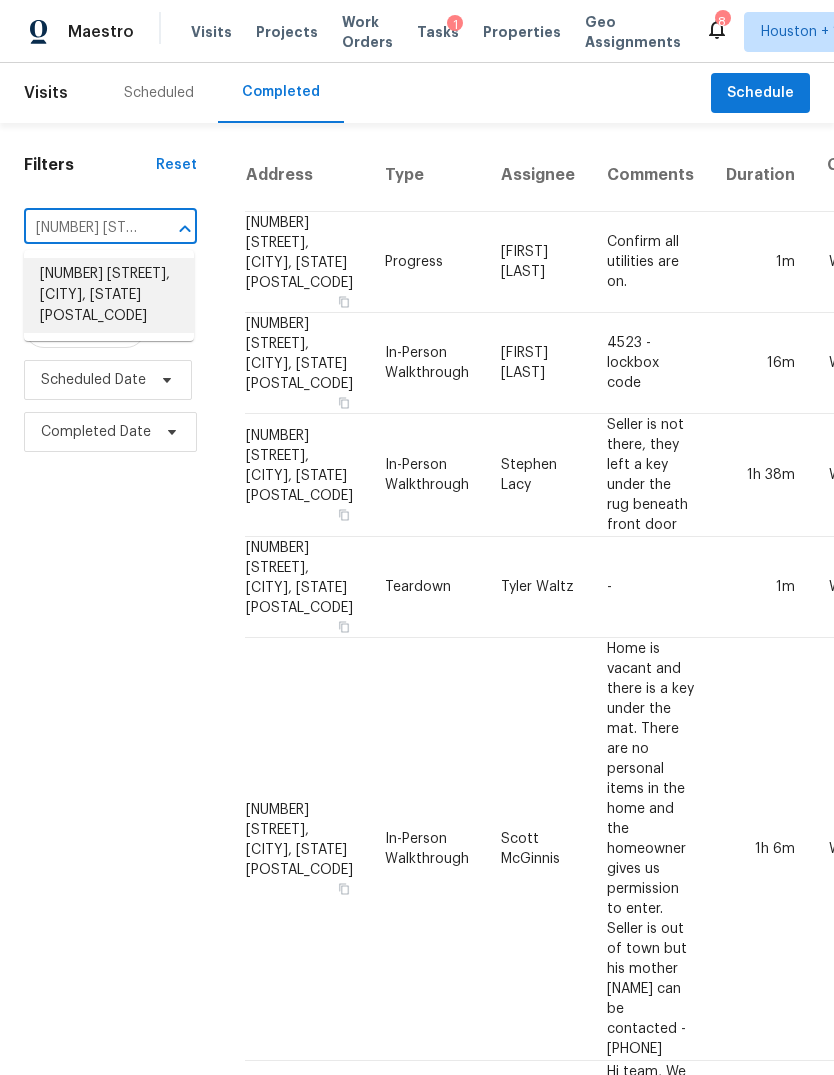 click on "15823 Pathfield Dr, Houston, TX 77084" at bounding box center [109, 295] 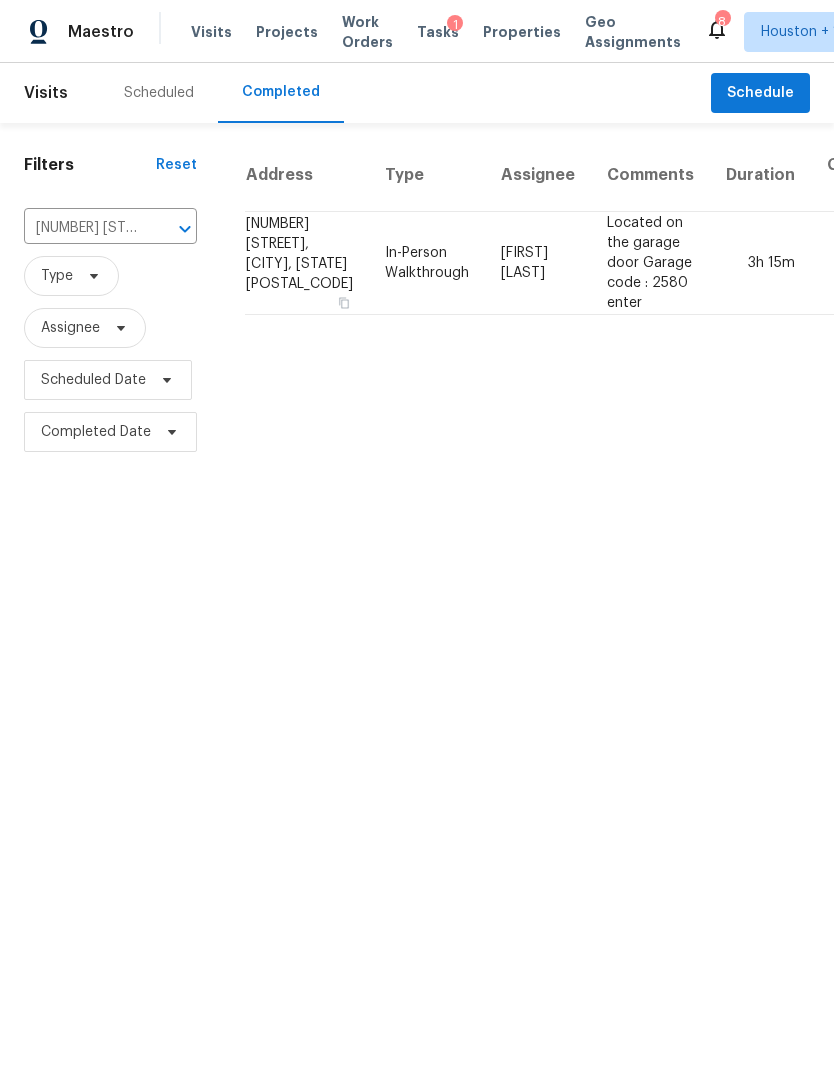 click on "3h 15m" at bounding box center [760, 263] 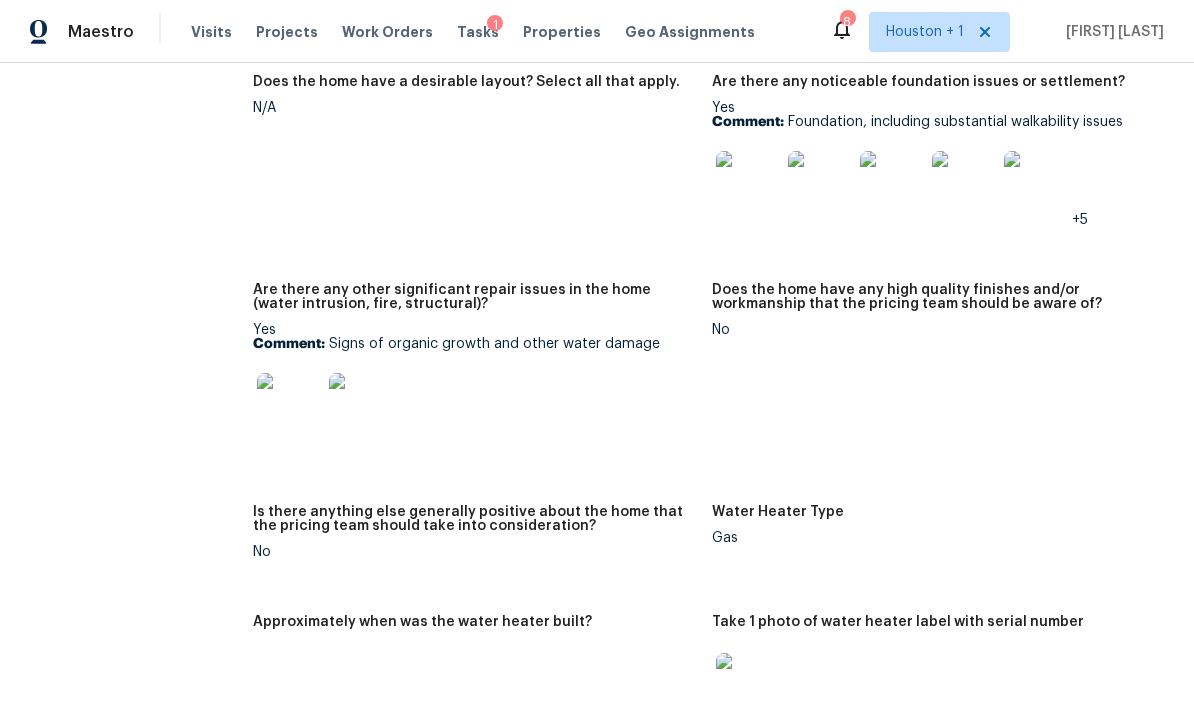 scroll, scrollTop: 3902, scrollLeft: 0, axis: vertical 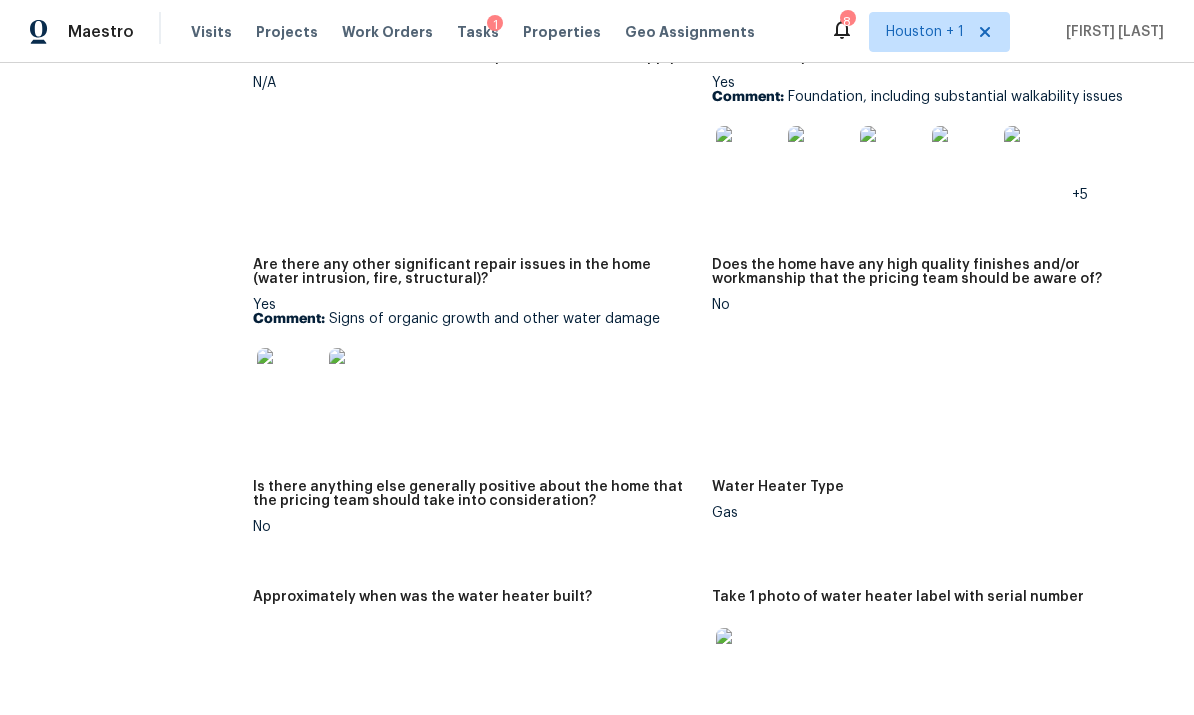 click at bounding box center [289, 380] 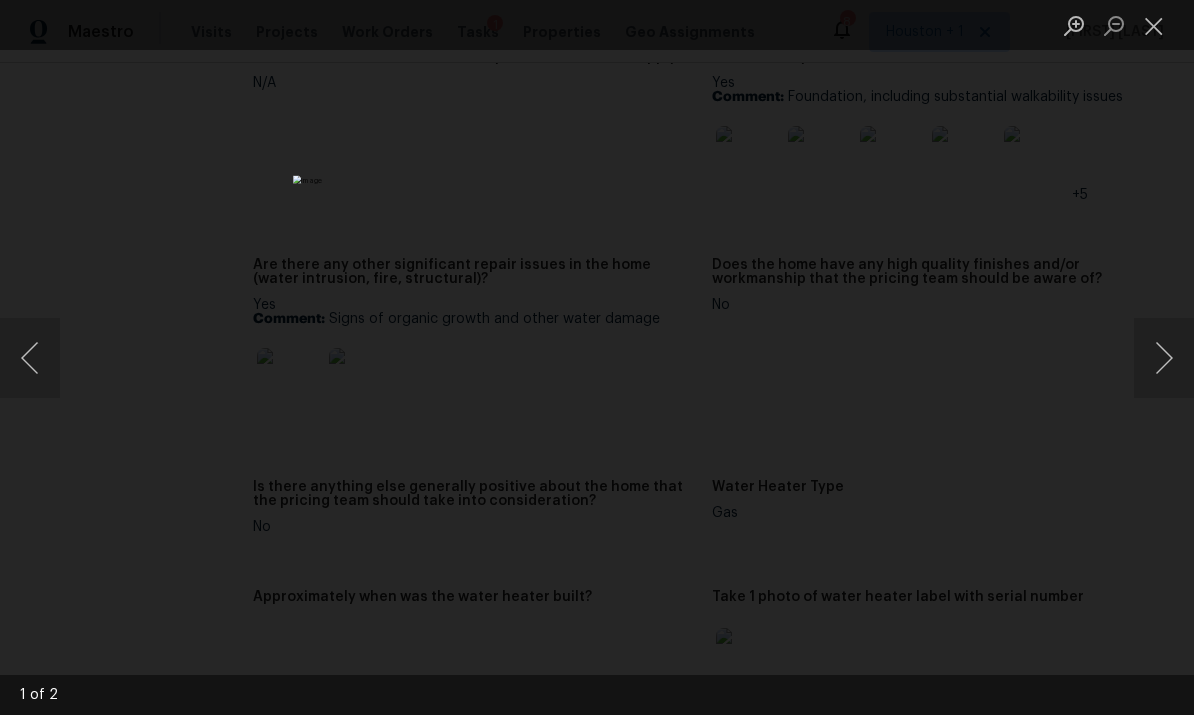 click at bounding box center (1164, 358) 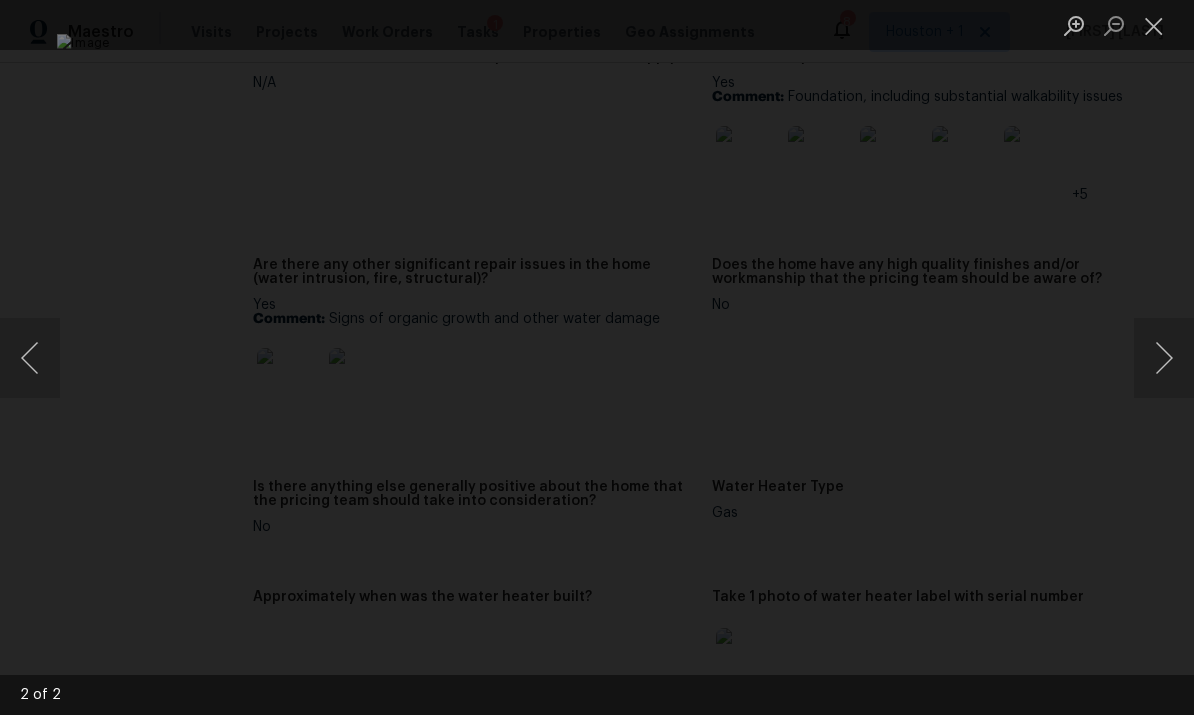 click at bounding box center [1164, 358] 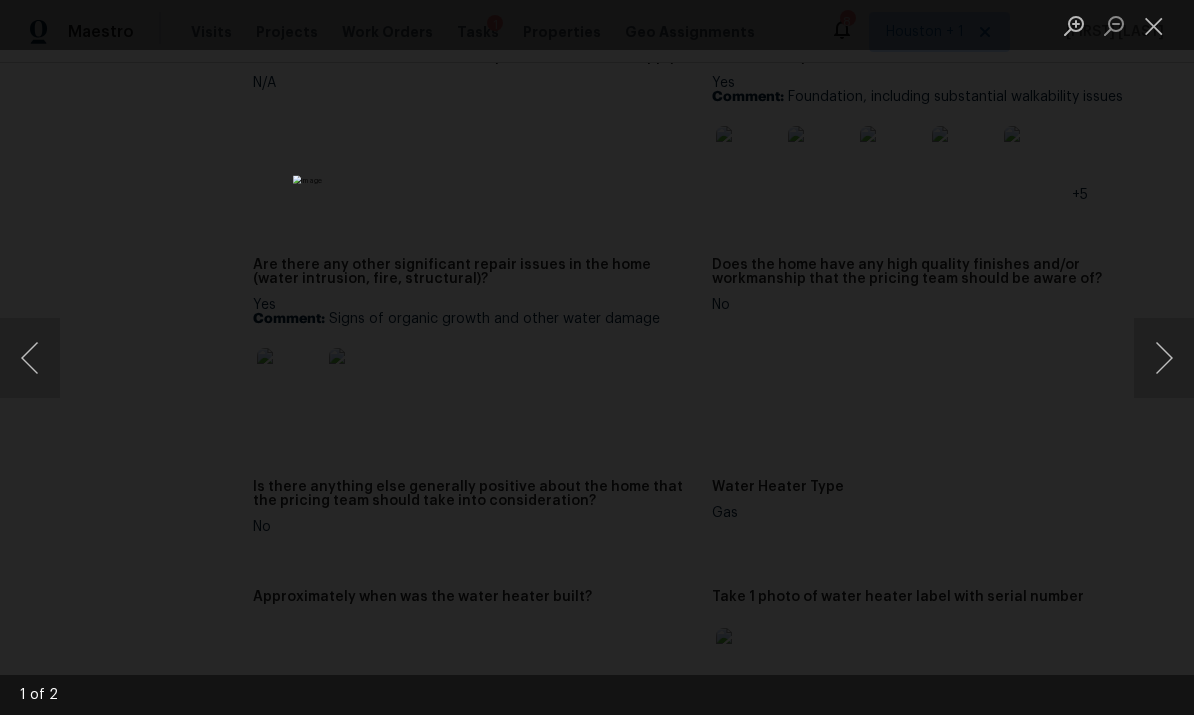click at bounding box center [1154, 25] 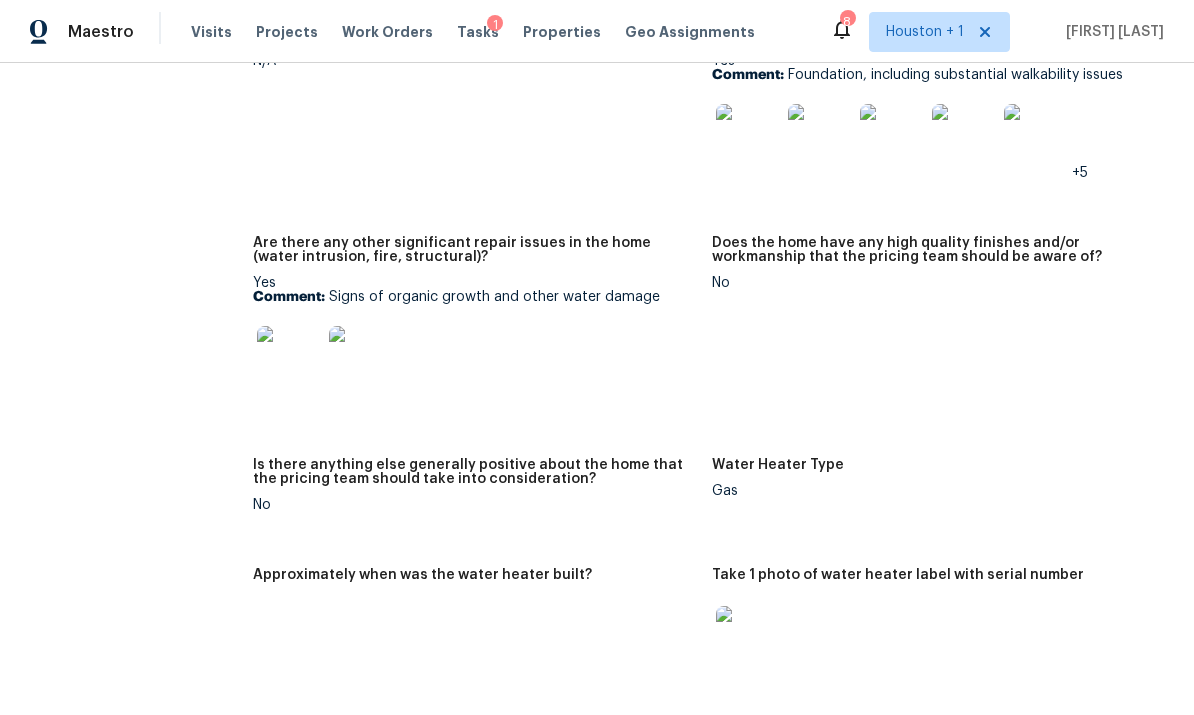 scroll, scrollTop: 3932, scrollLeft: 0, axis: vertical 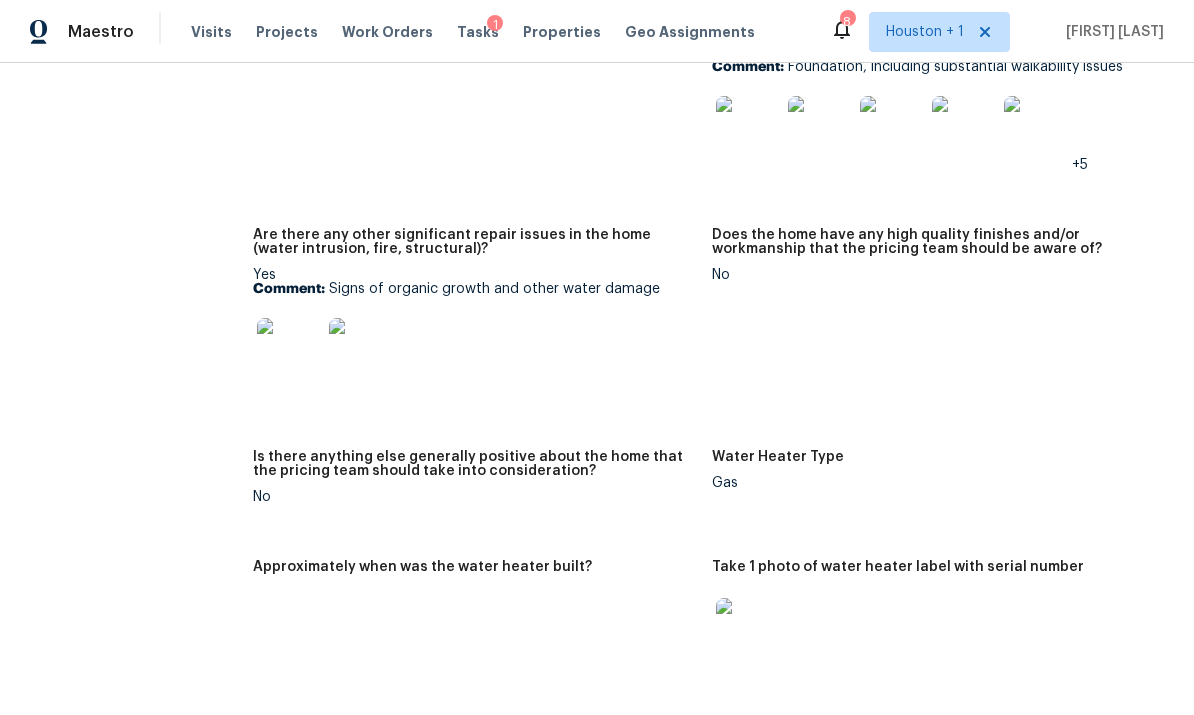 click at bounding box center (289, 350) 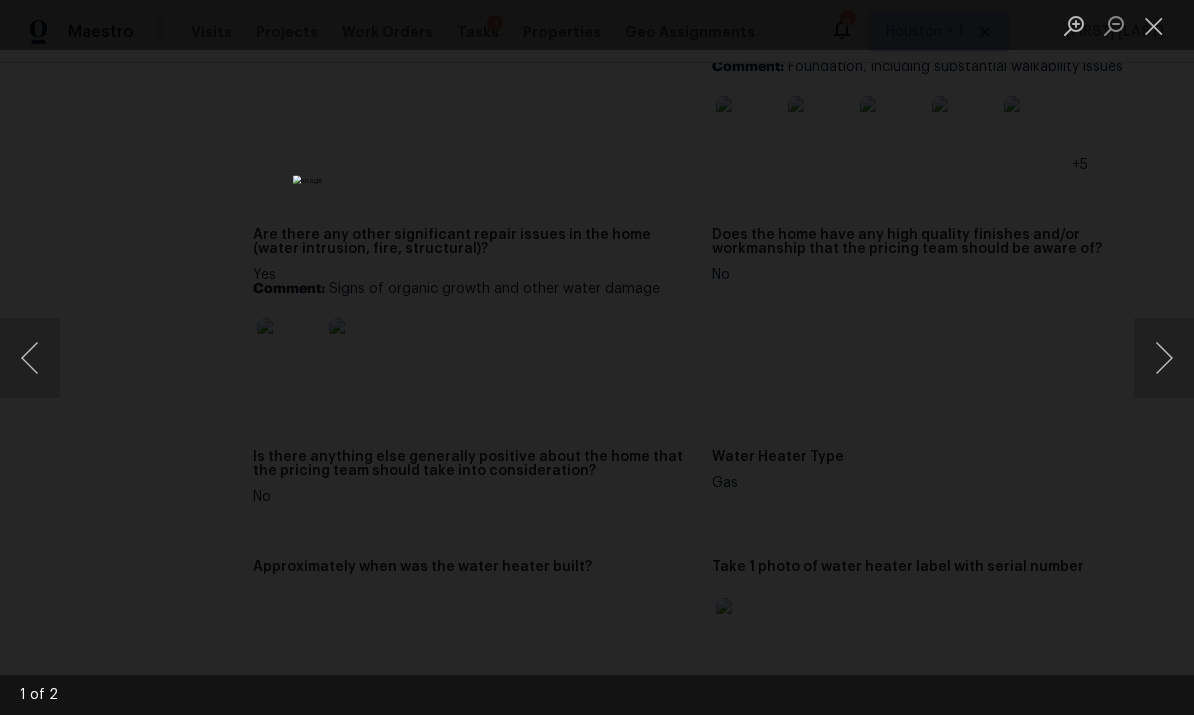 click at bounding box center [1154, 25] 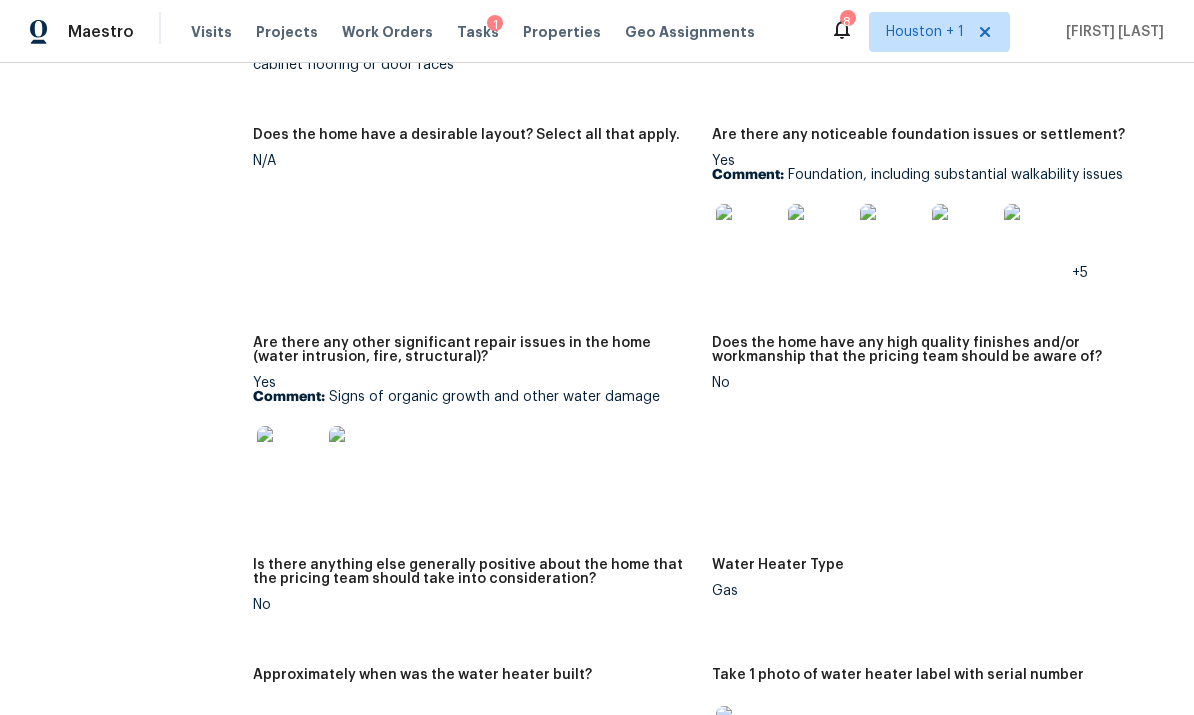 scroll, scrollTop: 3828, scrollLeft: 0, axis: vertical 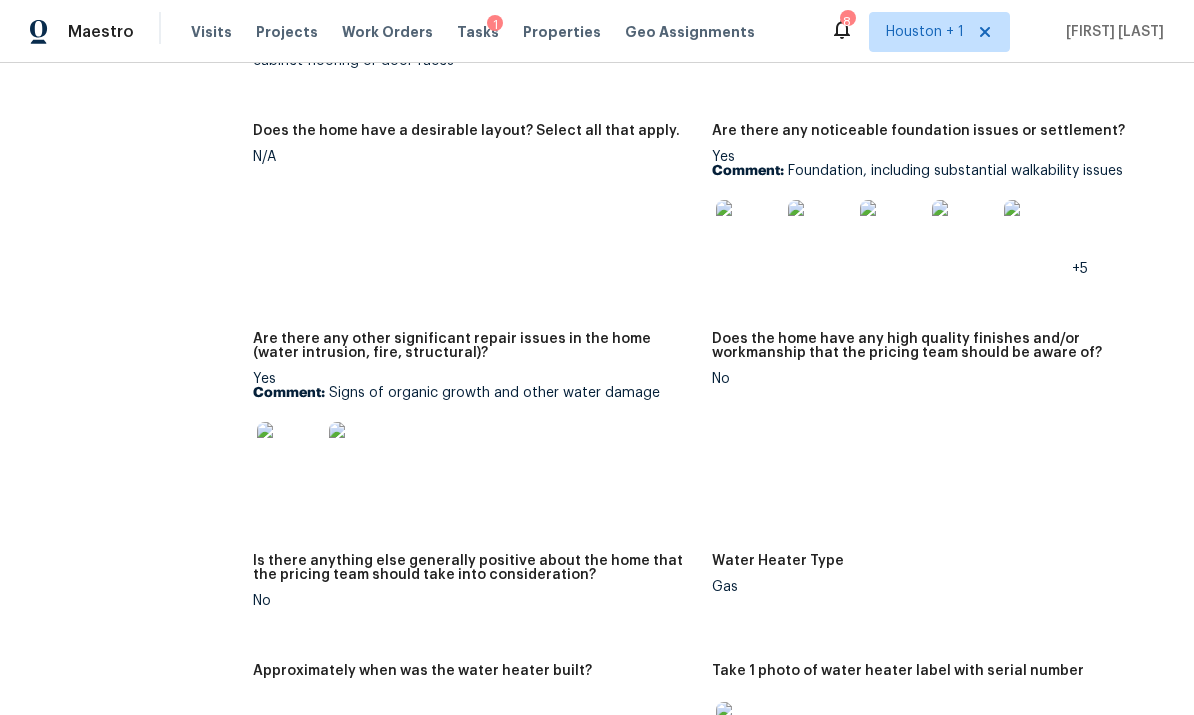 click at bounding box center [361, 454] 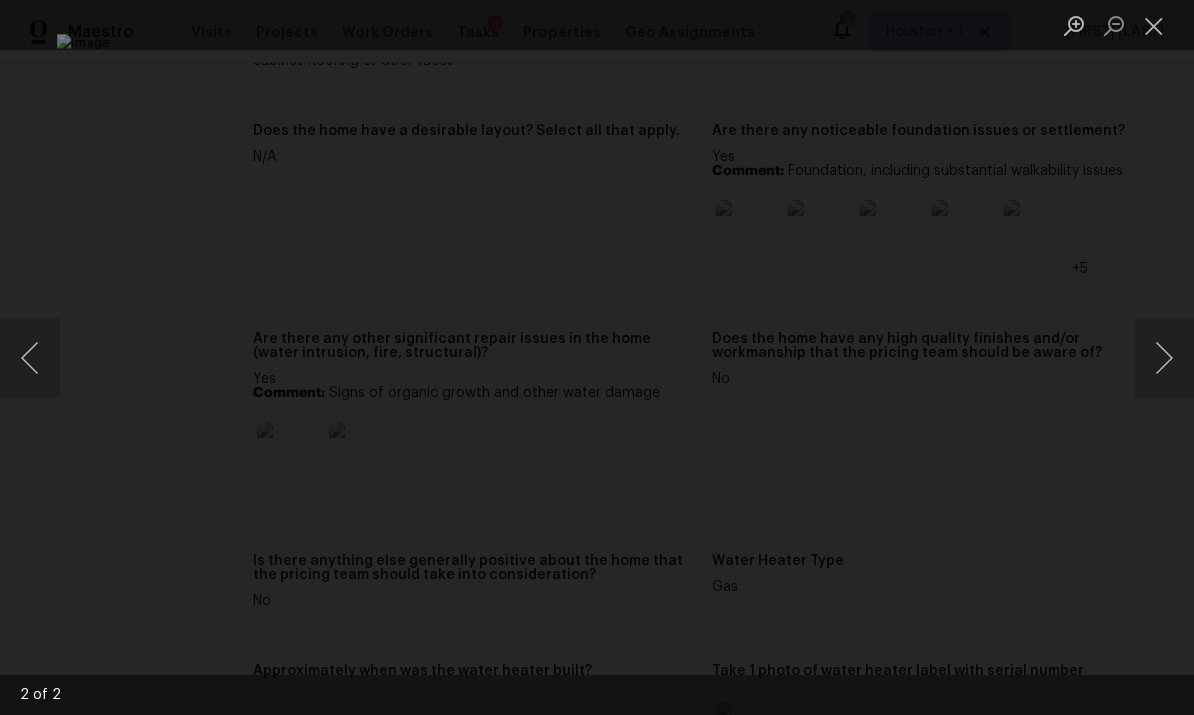 click at bounding box center [597, 357] 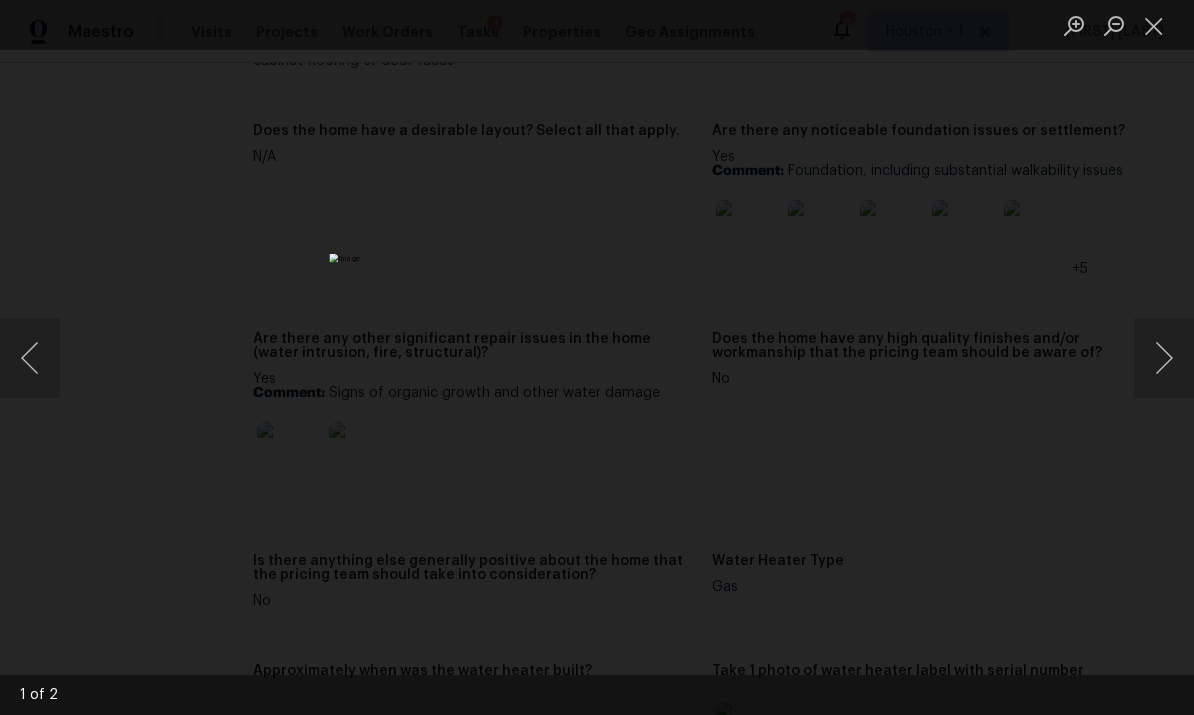 click at bounding box center (1154, 25) 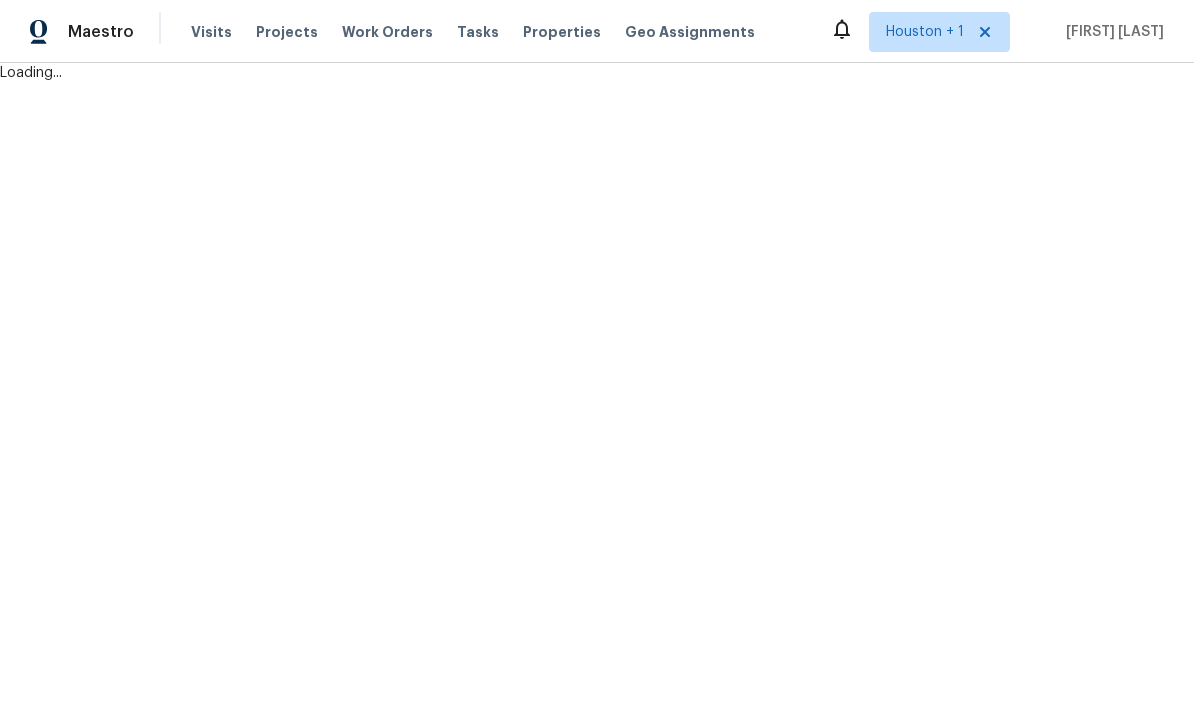 scroll, scrollTop: 0, scrollLeft: 0, axis: both 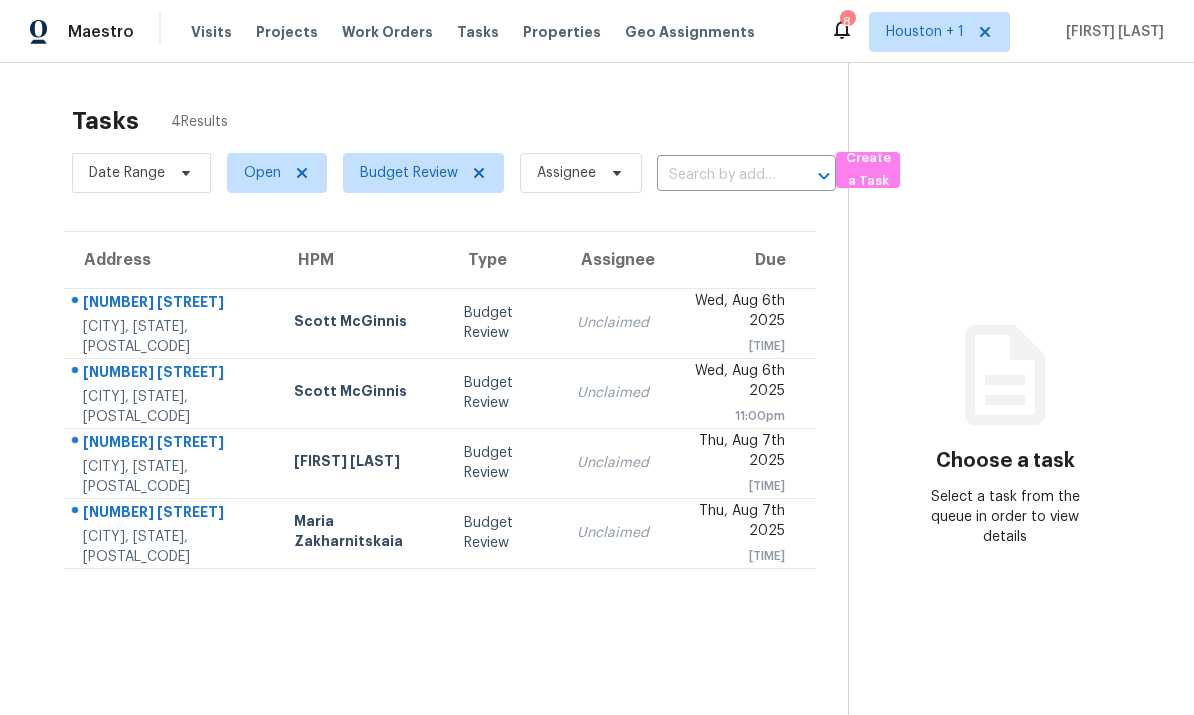click on "1507 Darnley Ln" at bounding box center (172, 514) 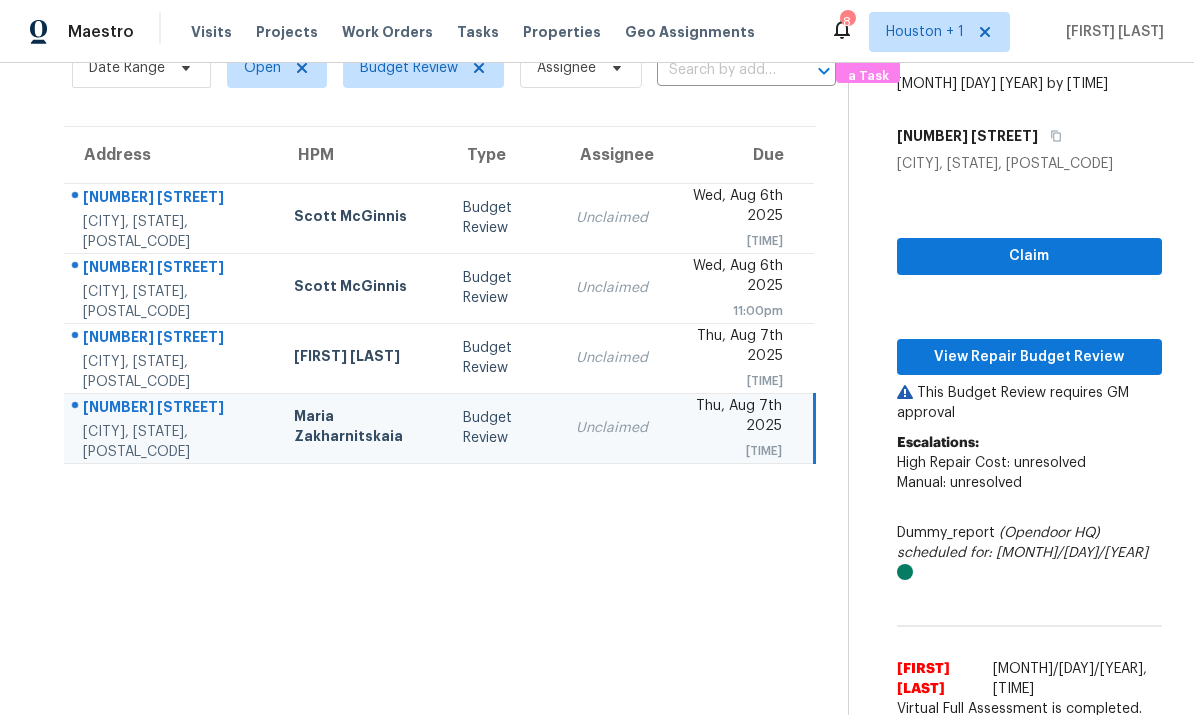 scroll, scrollTop: 104, scrollLeft: 0, axis: vertical 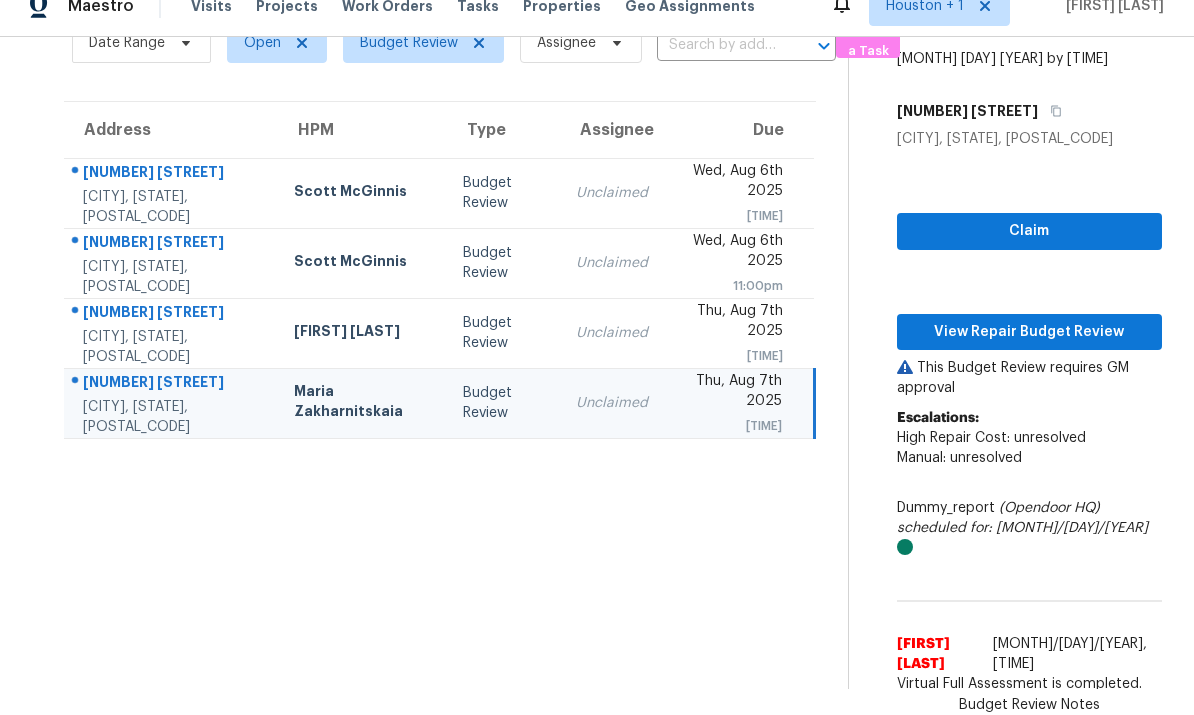 click on "[NUMBER] [STREET]" at bounding box center [172, 314] 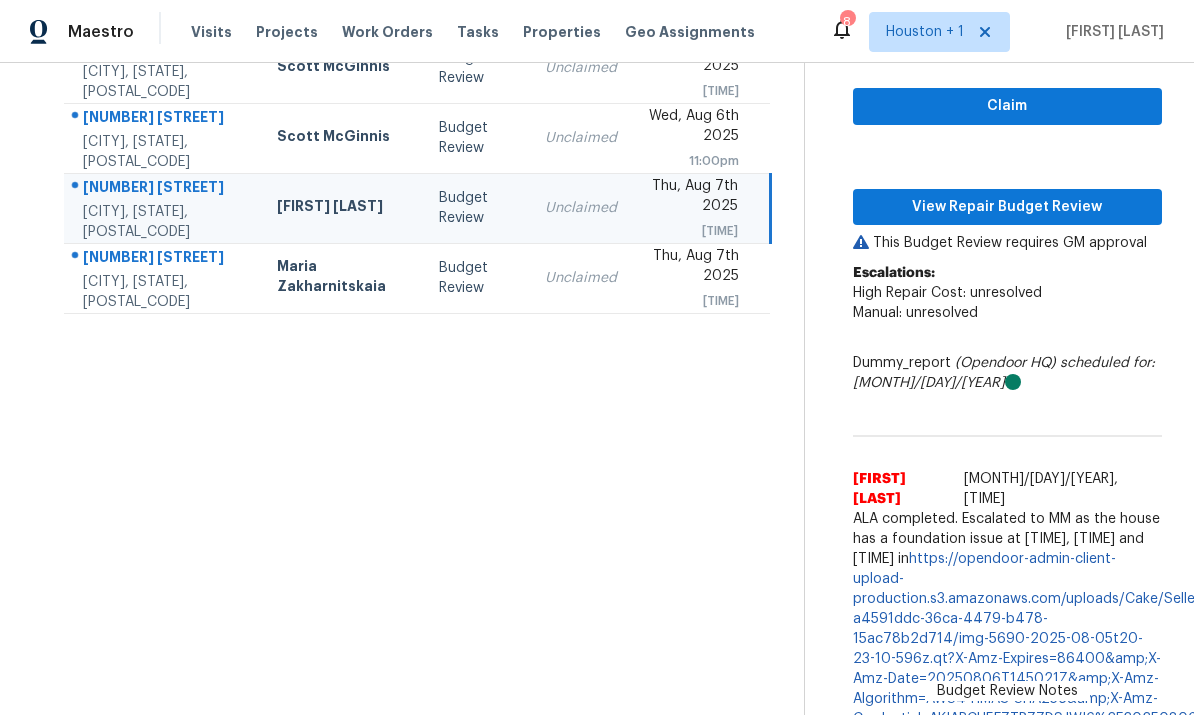 scroll, scrollTop: 257, scrollLeft: 0, axis: vertical 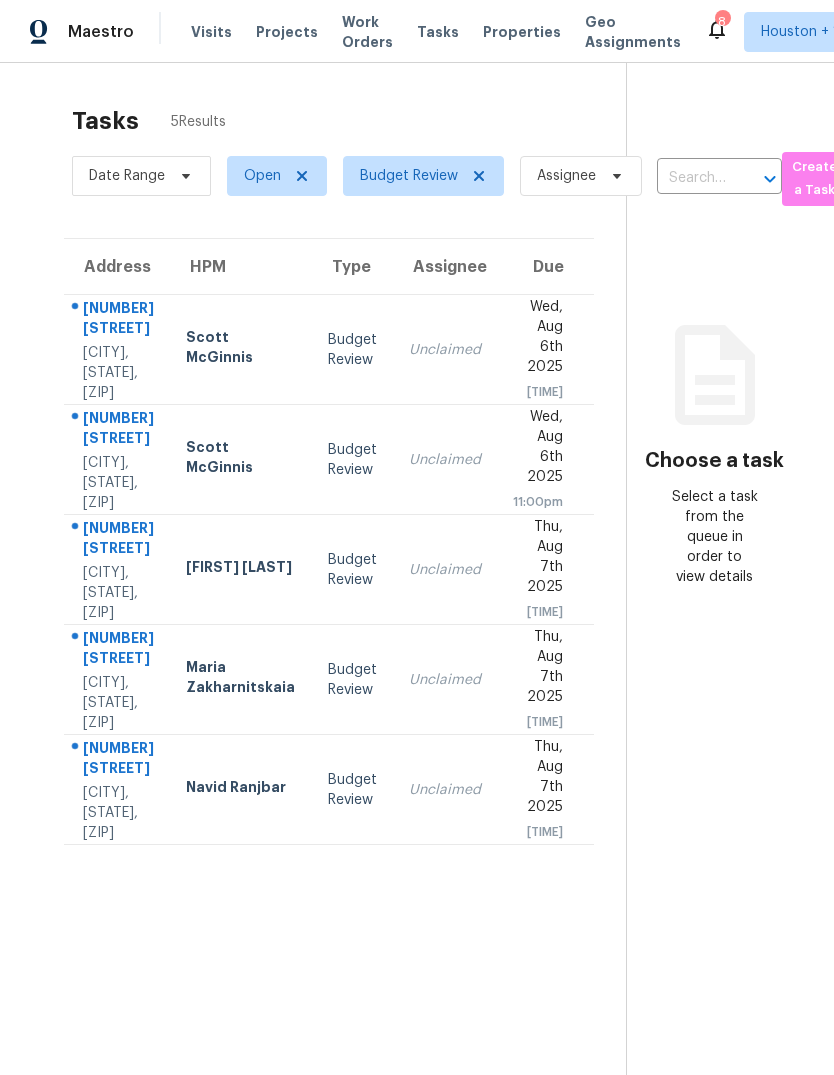 click on "[DAY], [MONTH] [DAY] [YEAR] [TIME]" at bounding box center (545, 790) 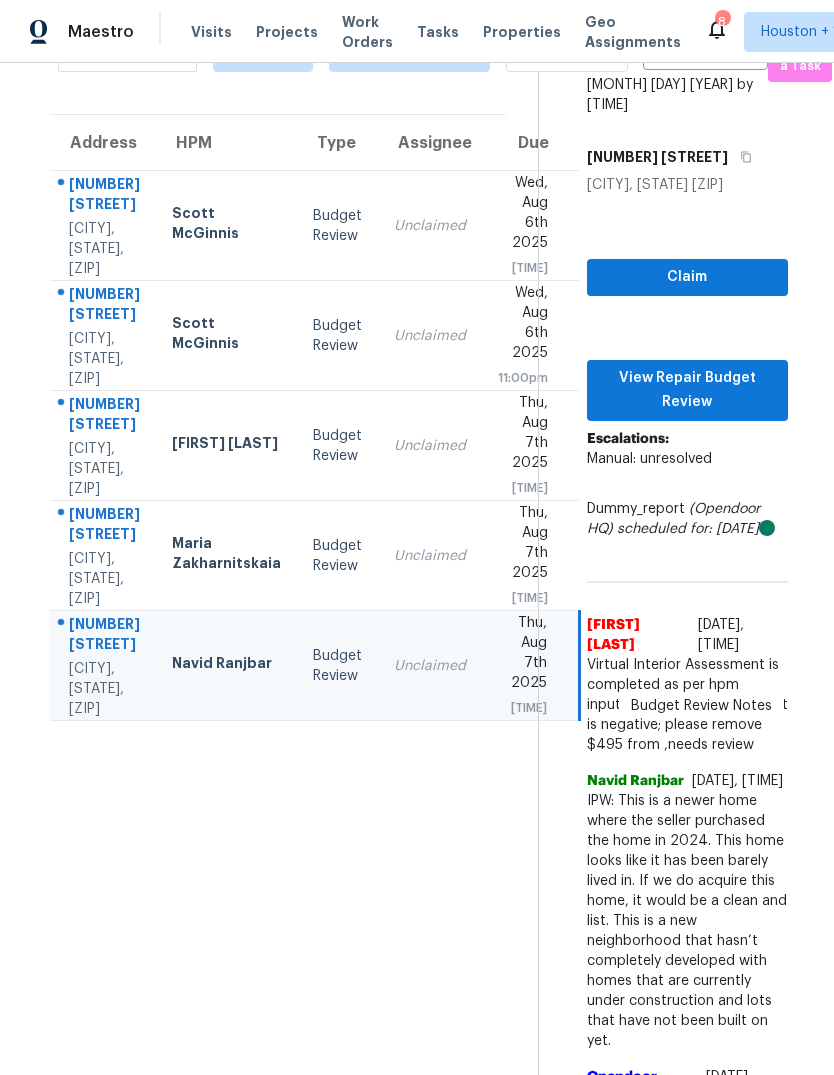 scroll, scrollTop: 127, scrollLeft: 15, axis: both 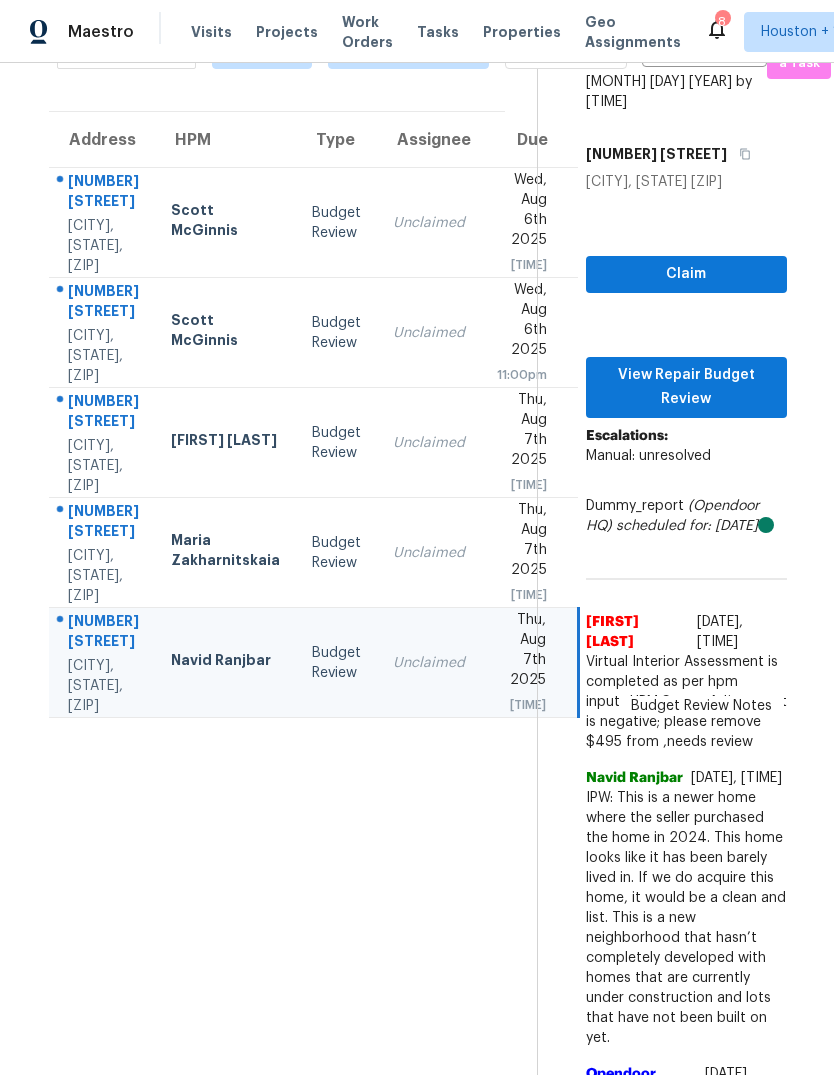 click on "Navid Ranjbar" at bounding box center [225, 663] 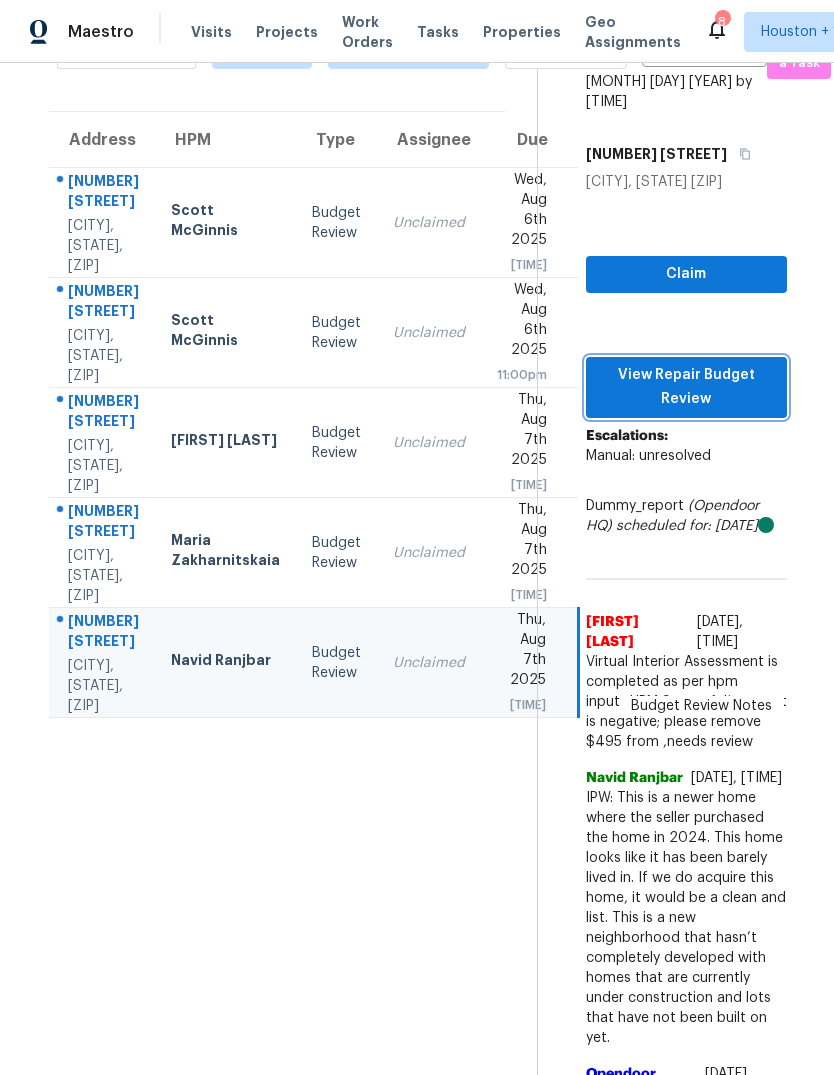 click on "View Repair Budget Review" at bounding box center (686, 387) 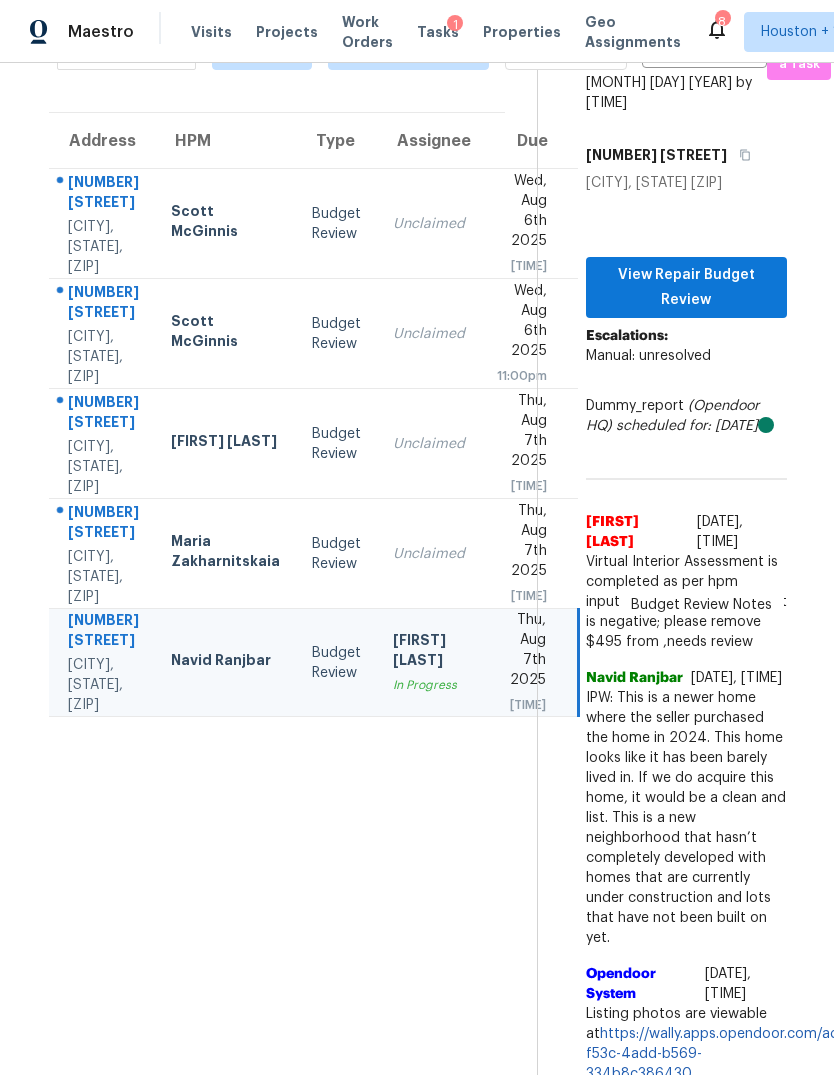 scroll, scrollTop: 63, scrollLeft: 15, axis: both 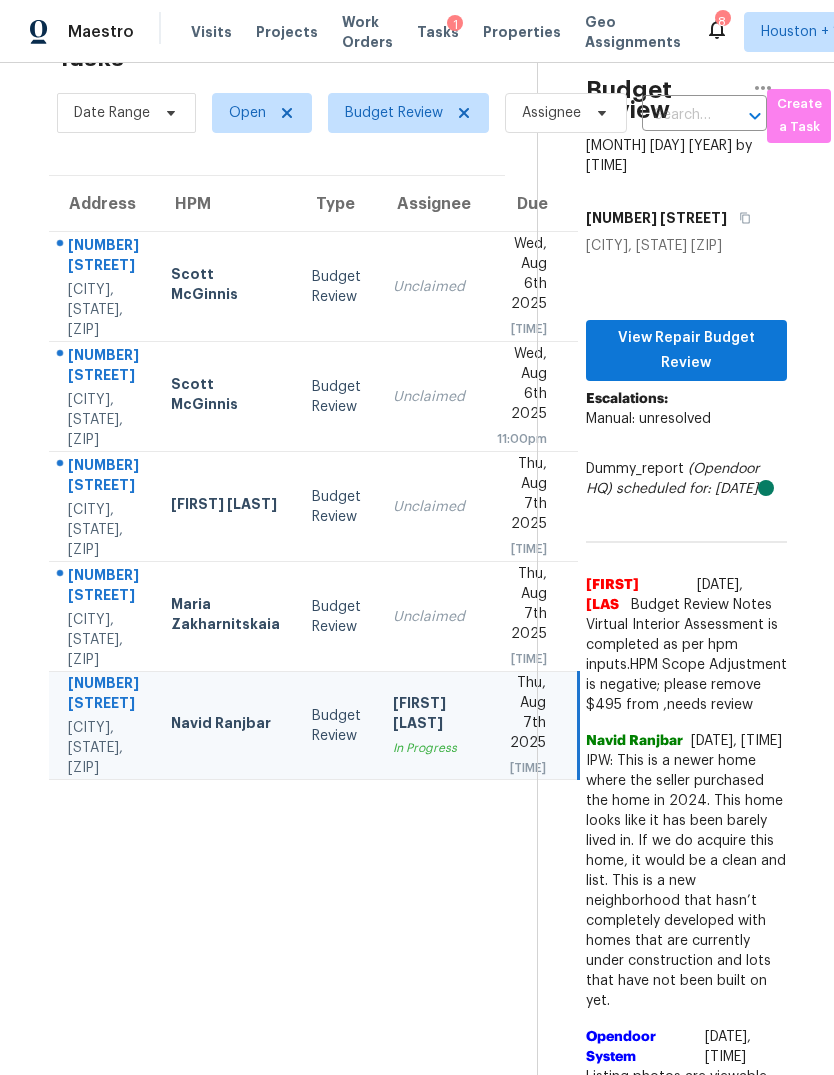 click on "[CITY], [STATE], [ZIP]" at bounding box center [103, 640] 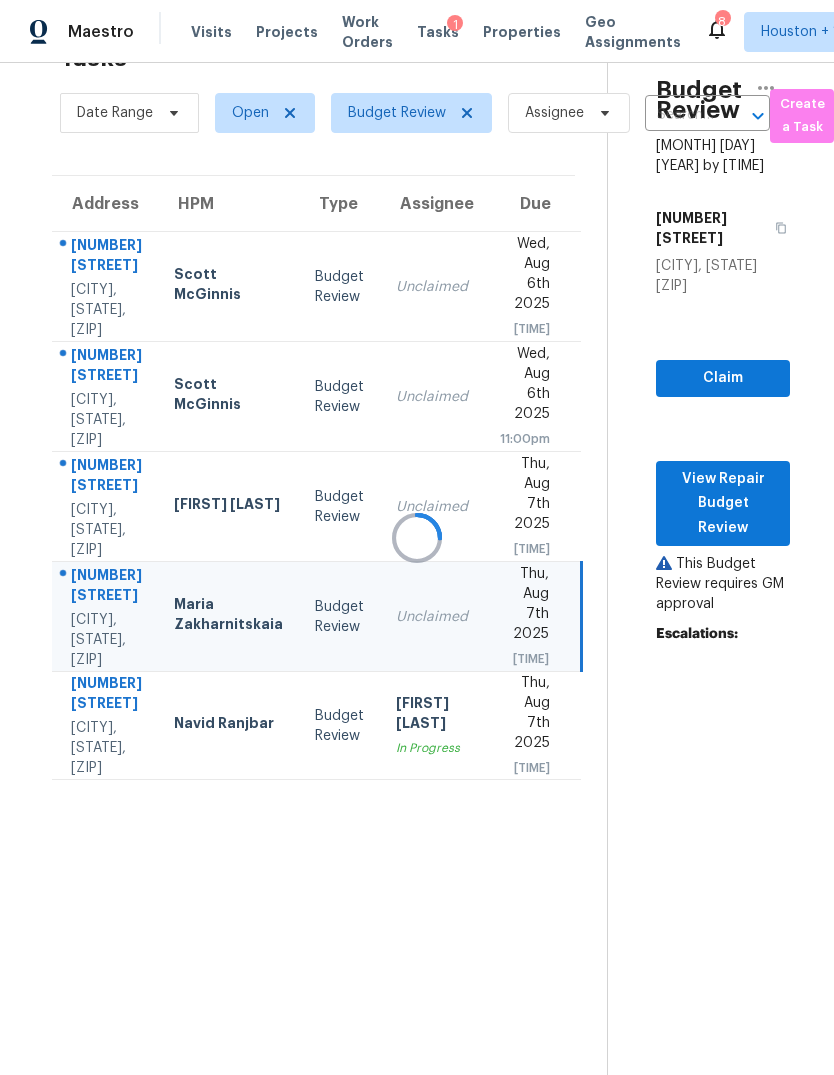 scroll, scrollTop: 63, scrollLeft: 11, axis: both 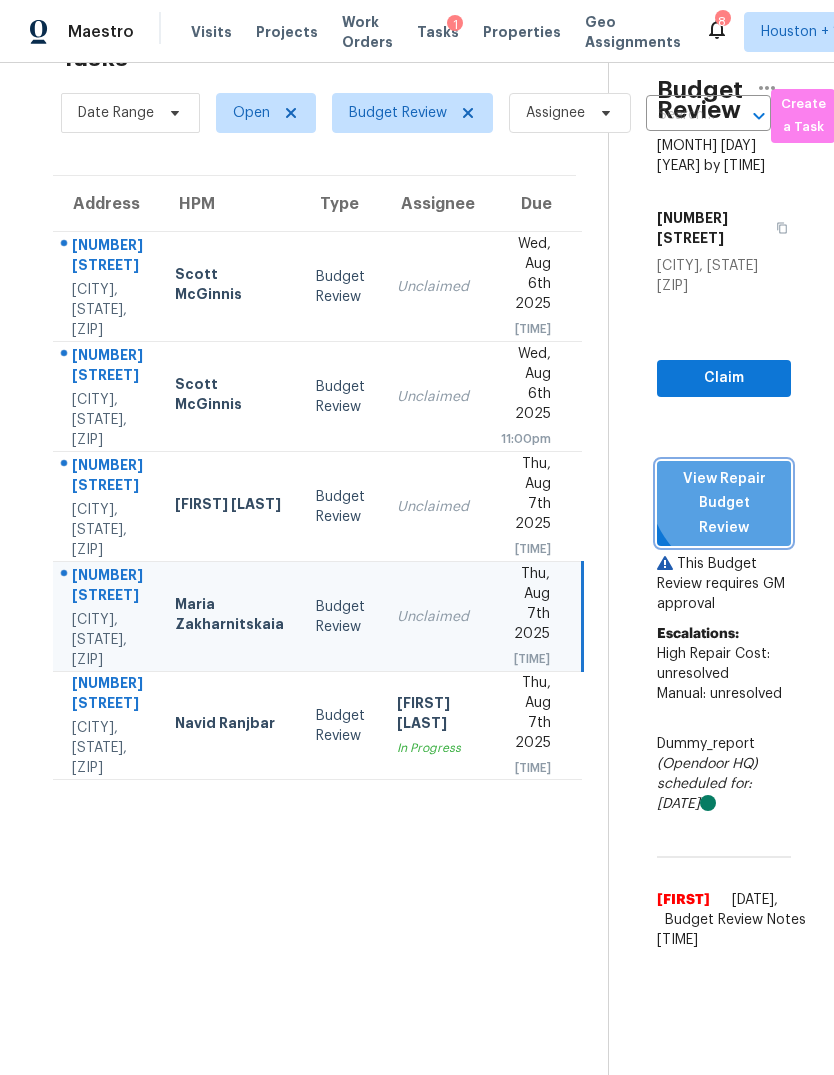 click on "View Repair Budget Review" at bounding box center (724, 504) 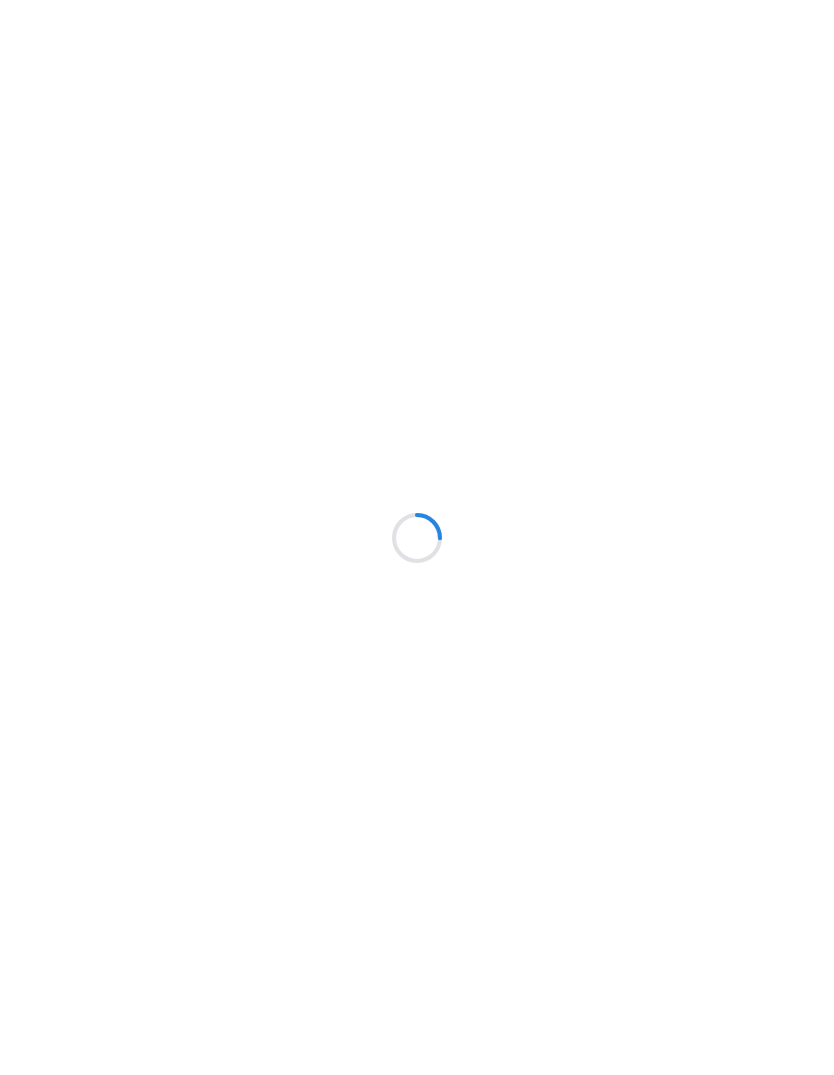 scroll, scrollTop: 0, scrollLeft: 0, axis: both 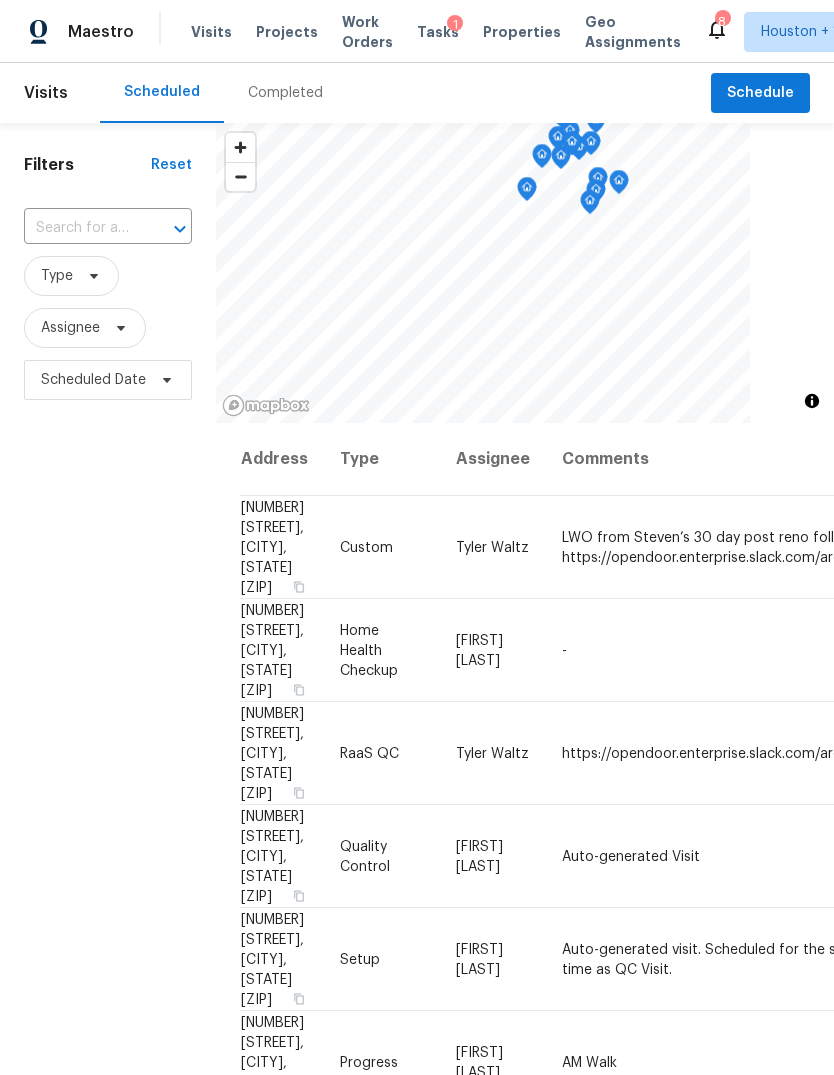 click on "Completed" at bounding box center (285, 93) 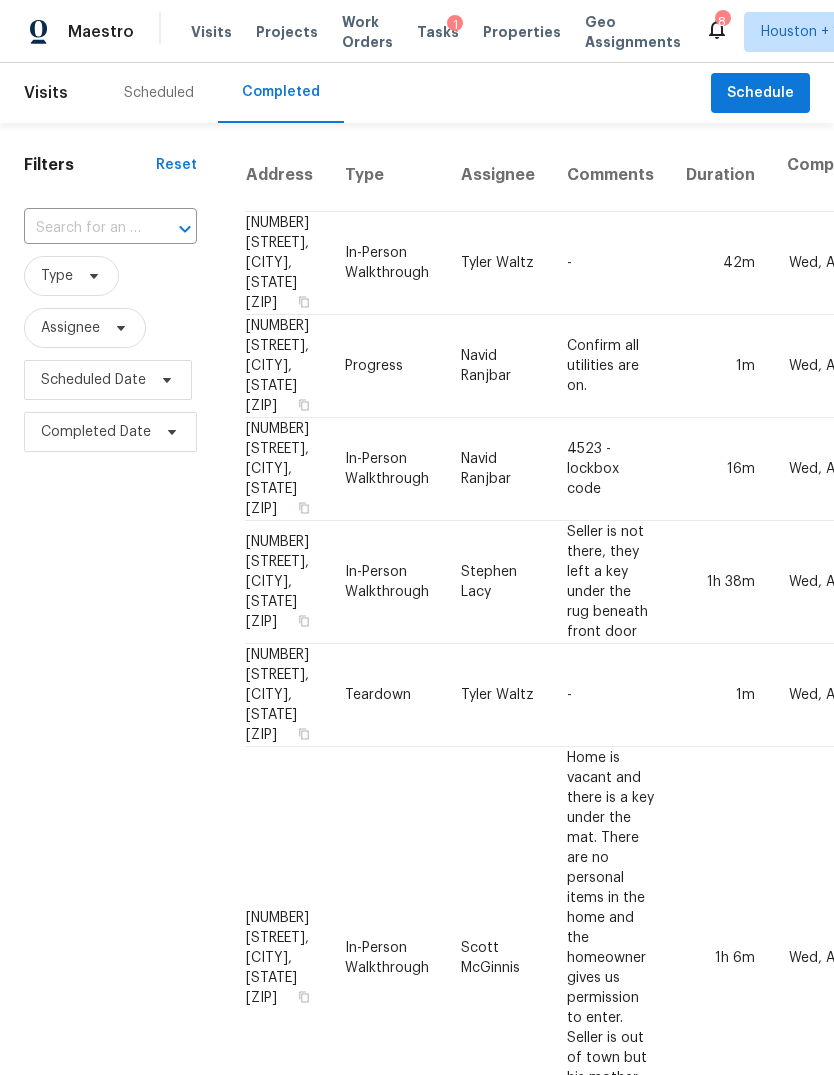 click at bounding box center (82, 228) 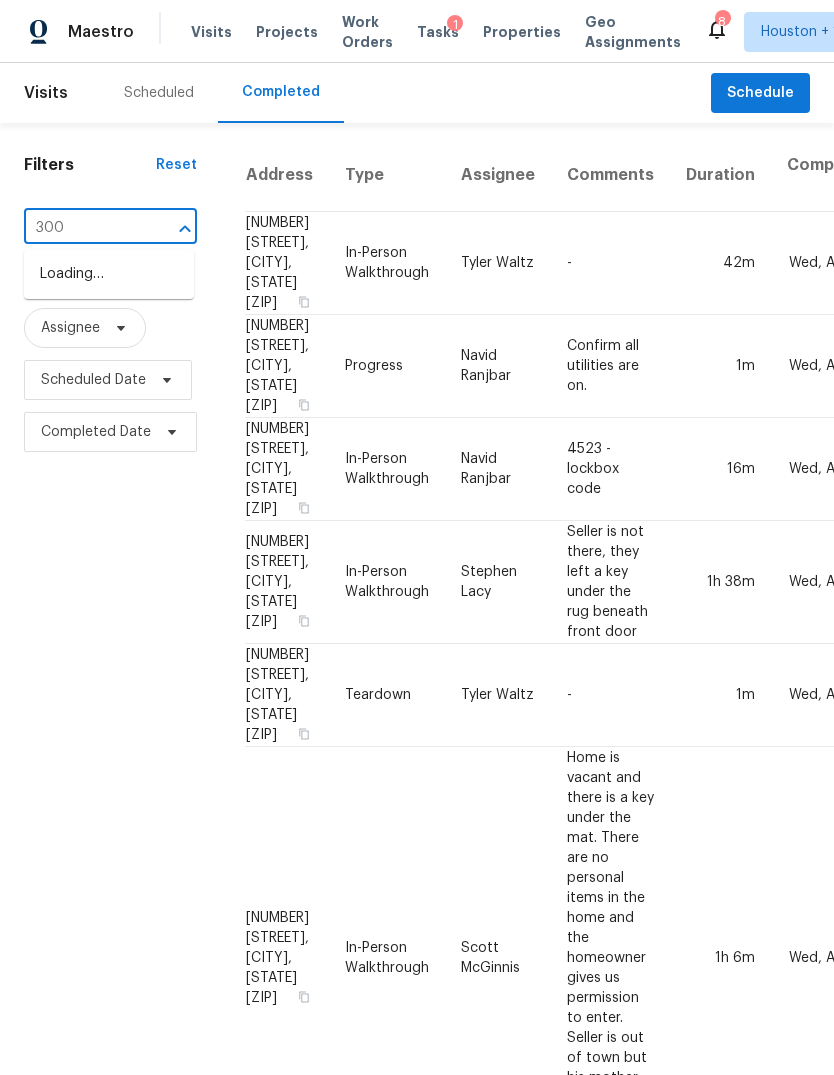 type on "3009" 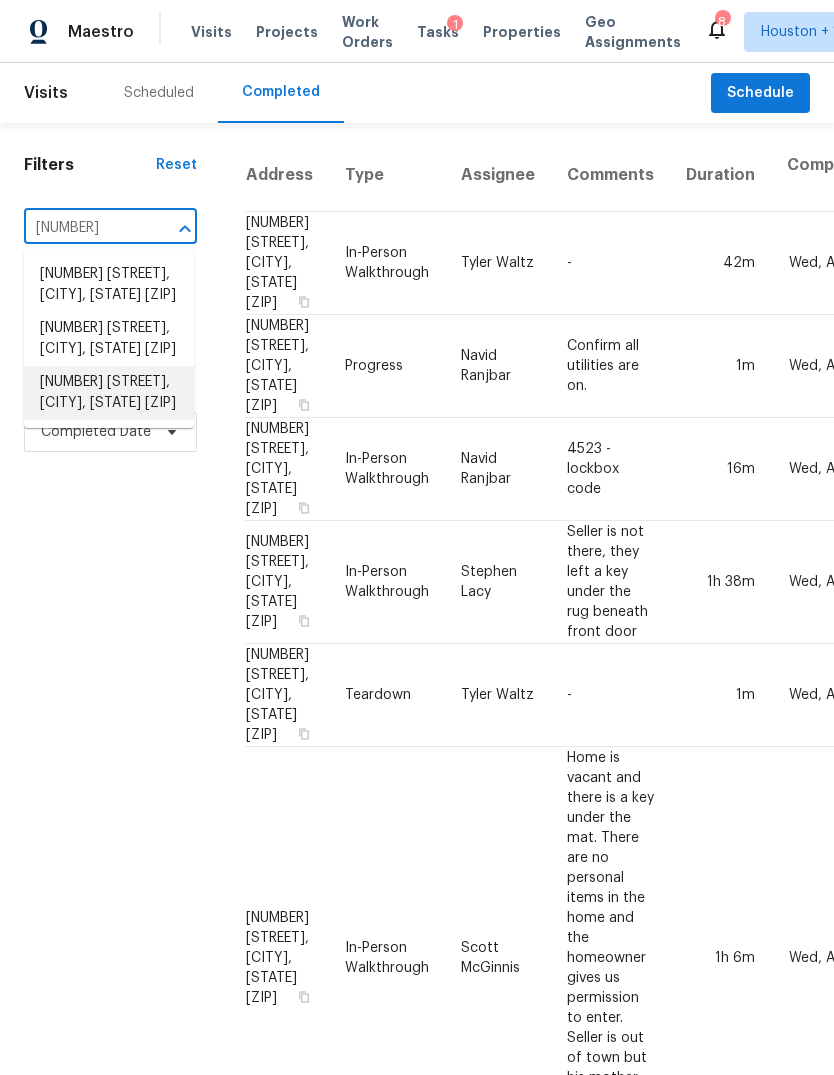 click on "3009 Floating Barque Dr, Santa Fe, TX 77510" at bounding box center [109, 393] 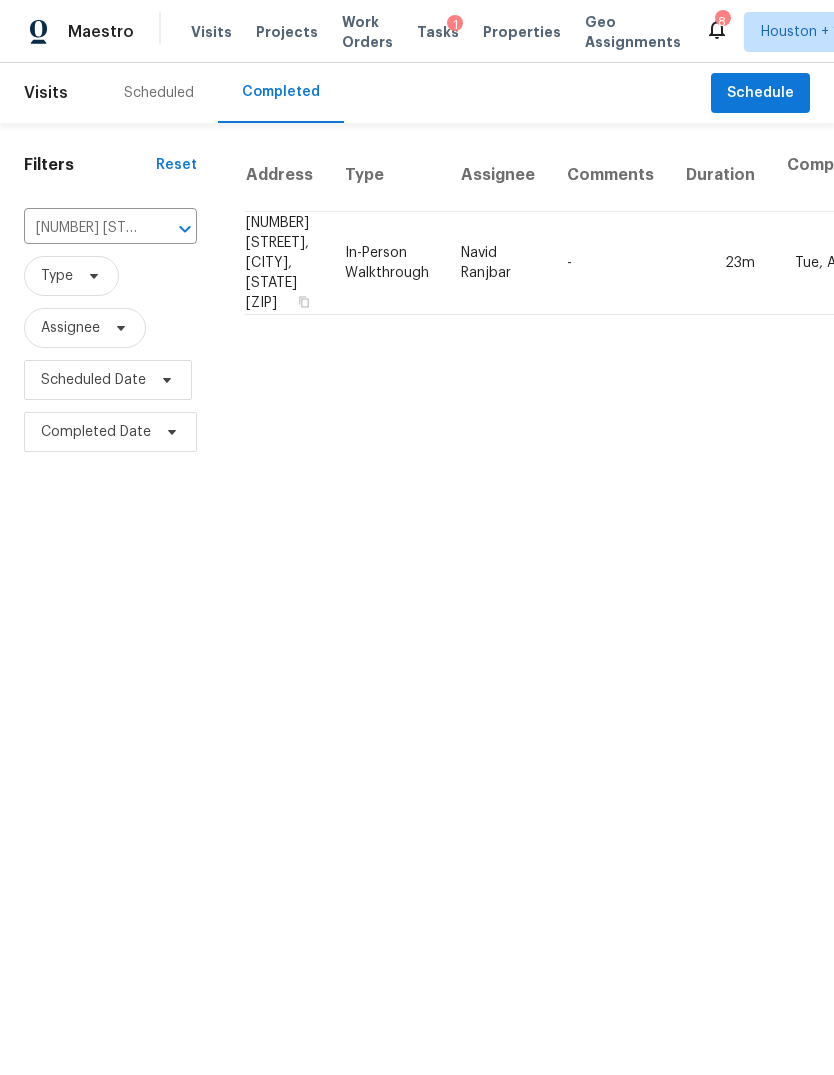 click on "23m" at bounding box center (720, 263) 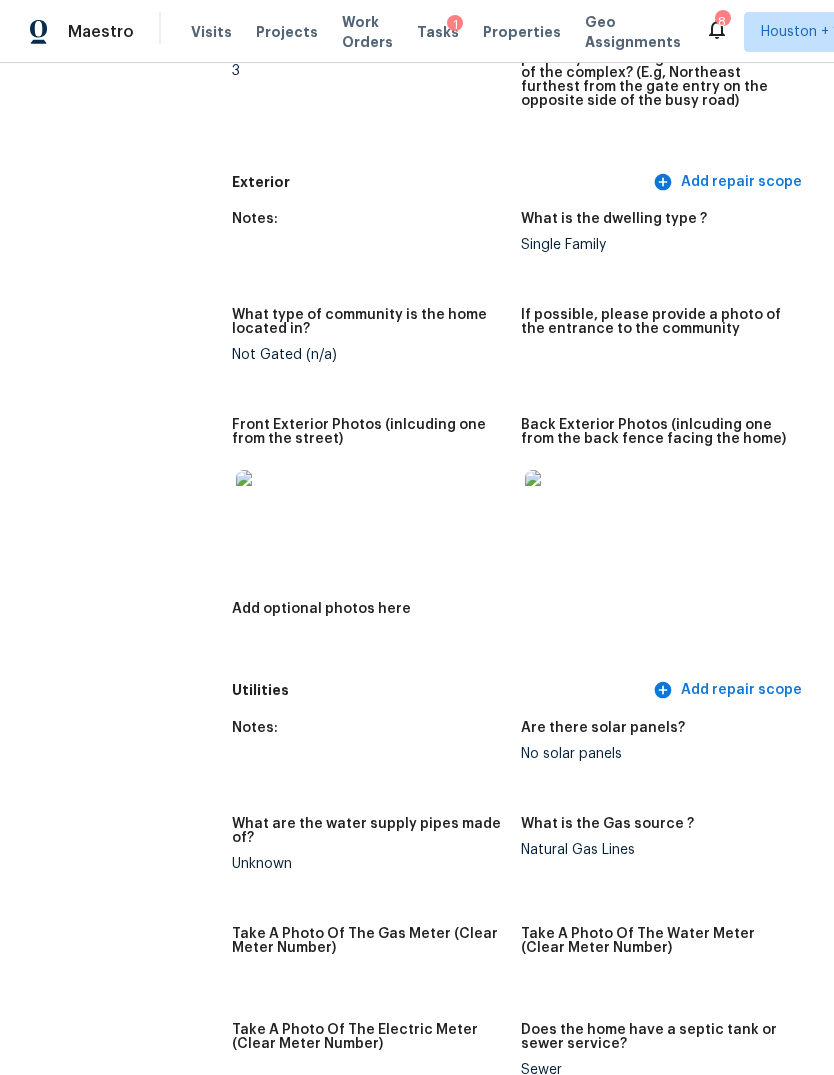 scroll, scrollTop: 794, scrollLeft: 0, axis: vertical 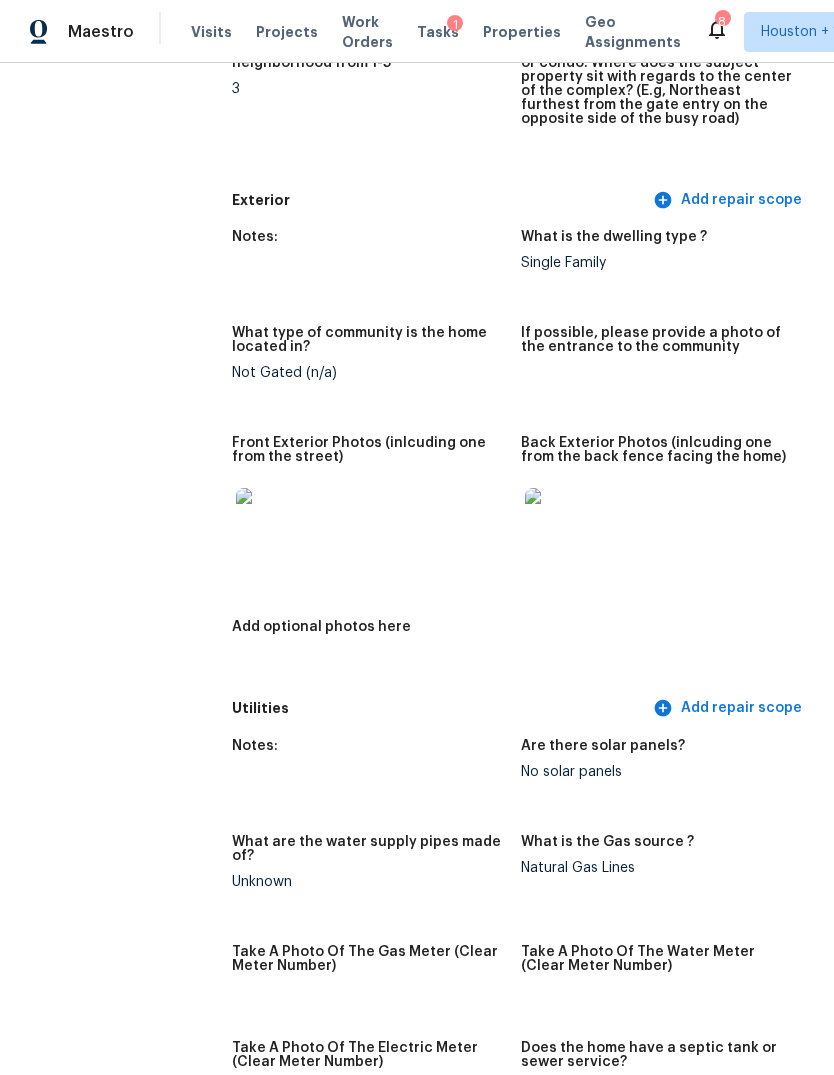 click at bounding box center [268, 520] 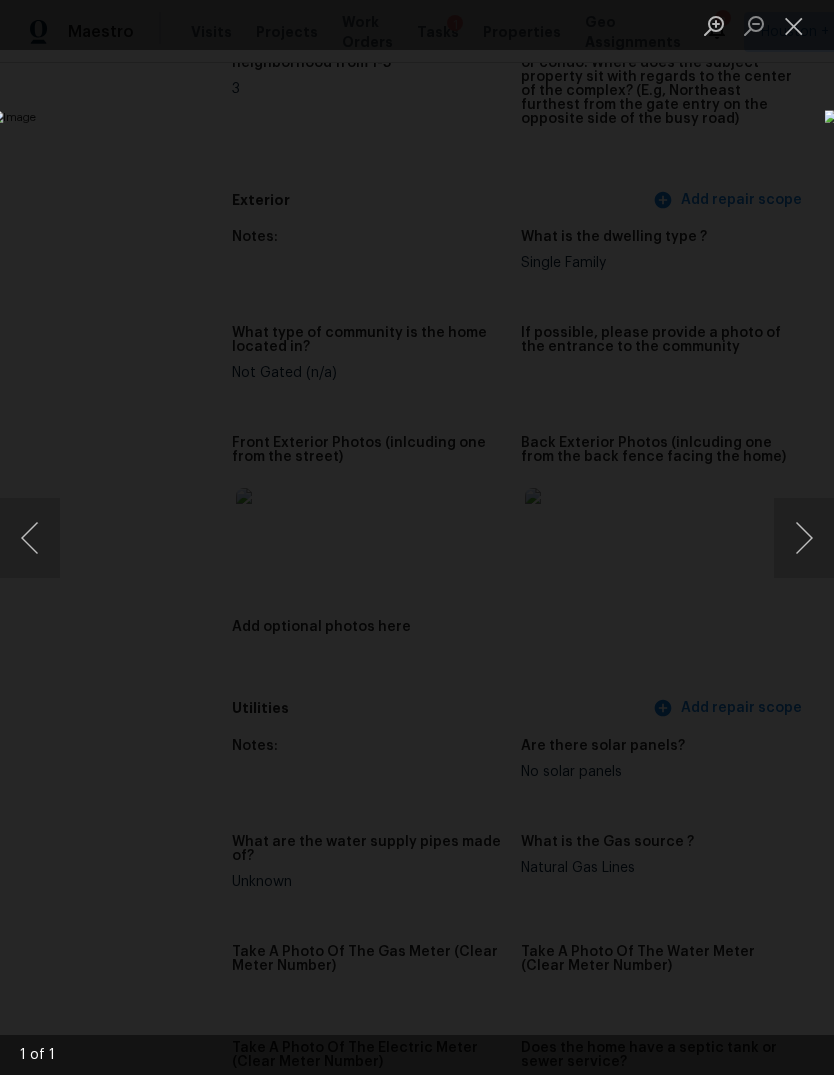 click at bounding box center (794, 25) 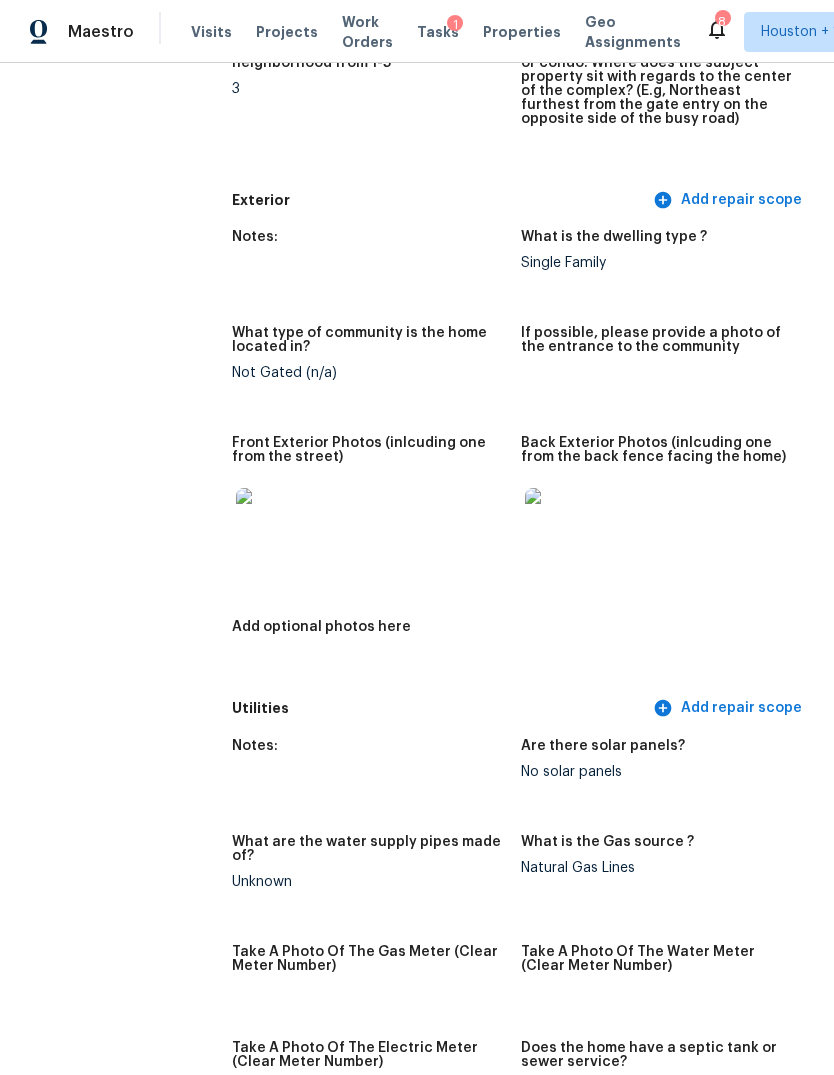 click at bounding box center [557, 520] 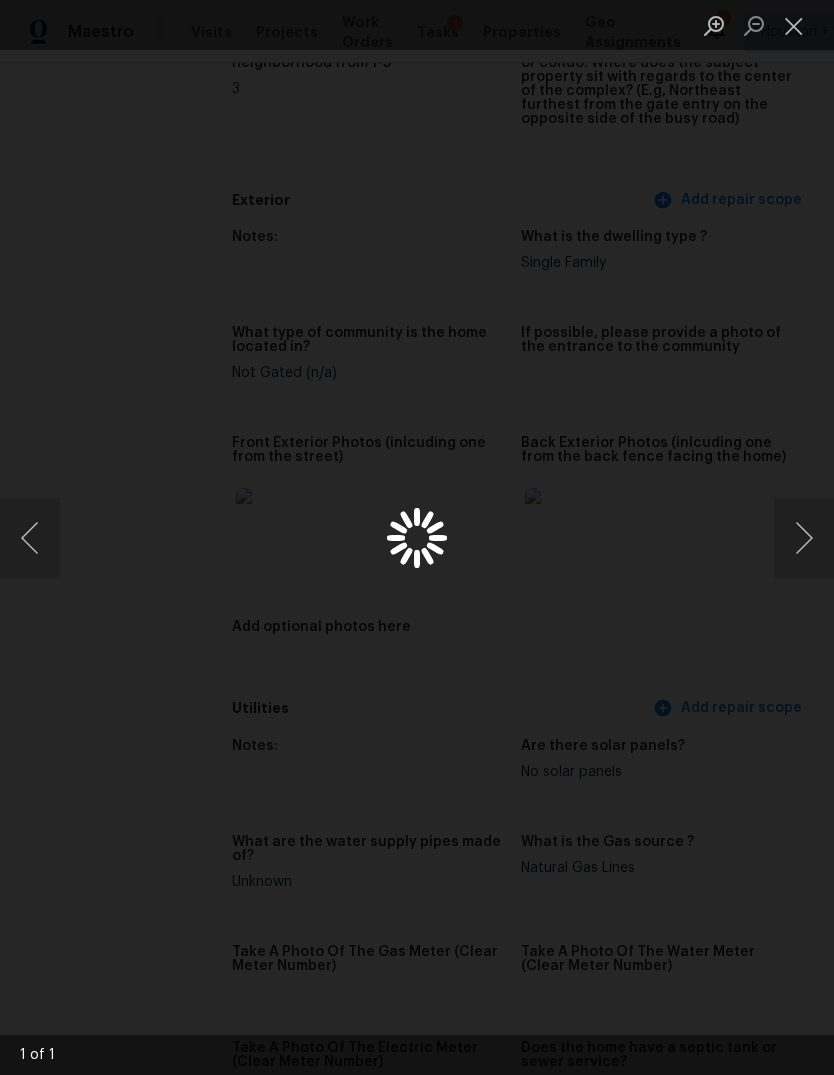click at bounding box center (417, 537) 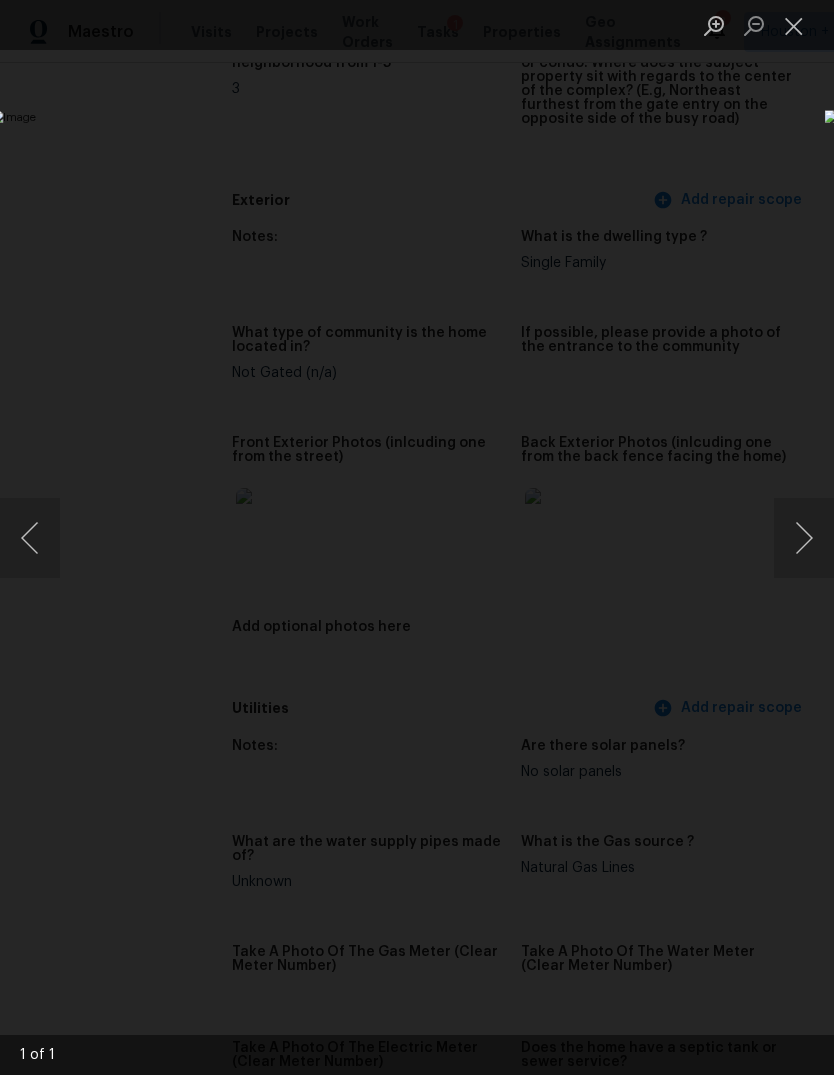 click at bounding box center [794, 25] 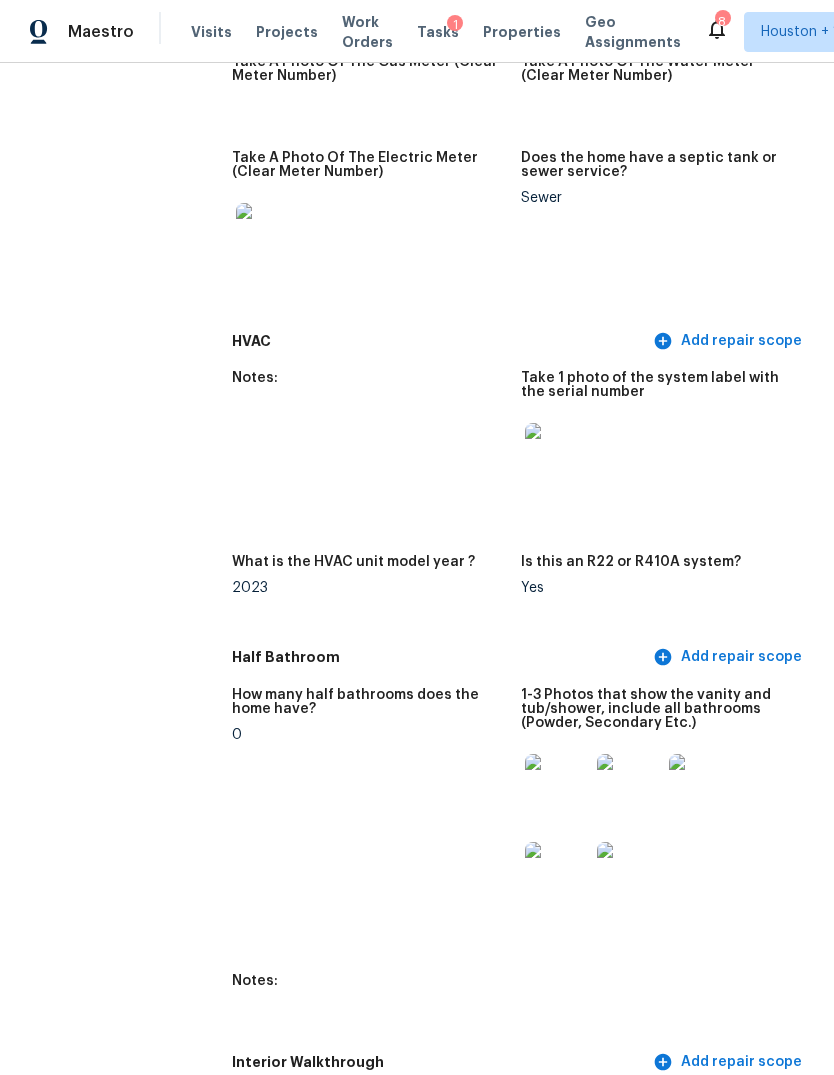 scroll, scrollTop: 1673, scrollLeft: 0, axis: vertical 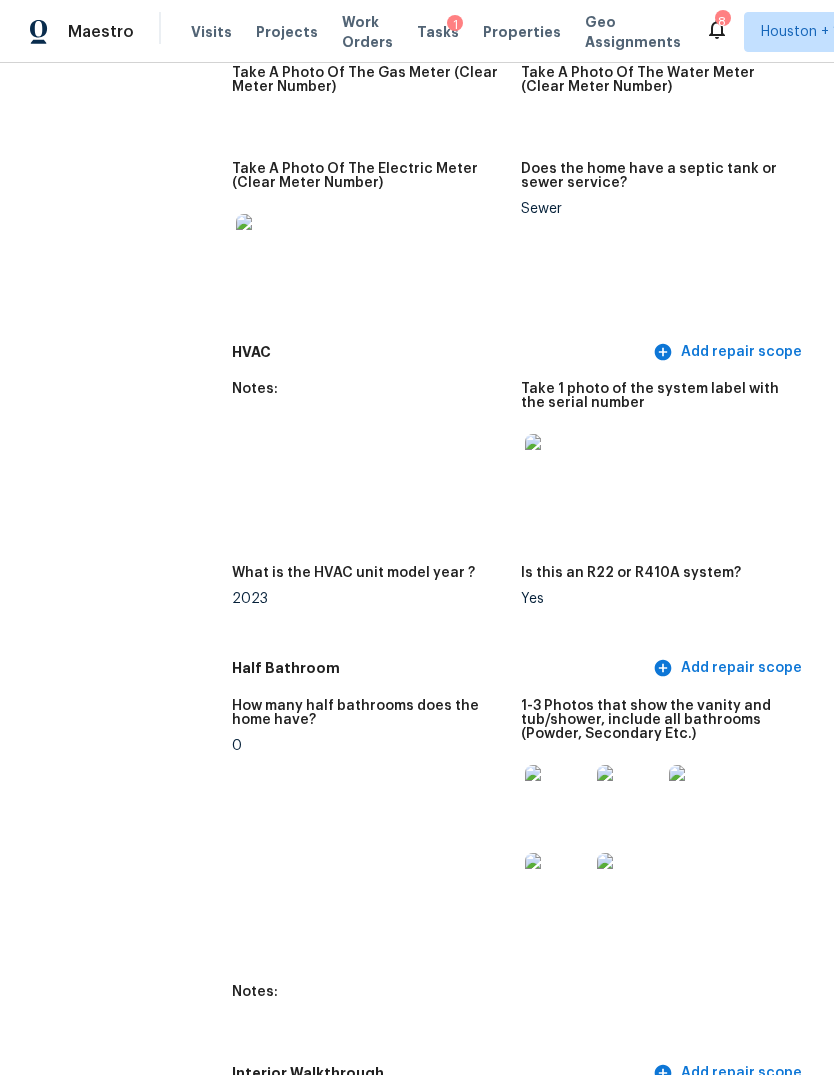 click at bounding box center (557, 797) 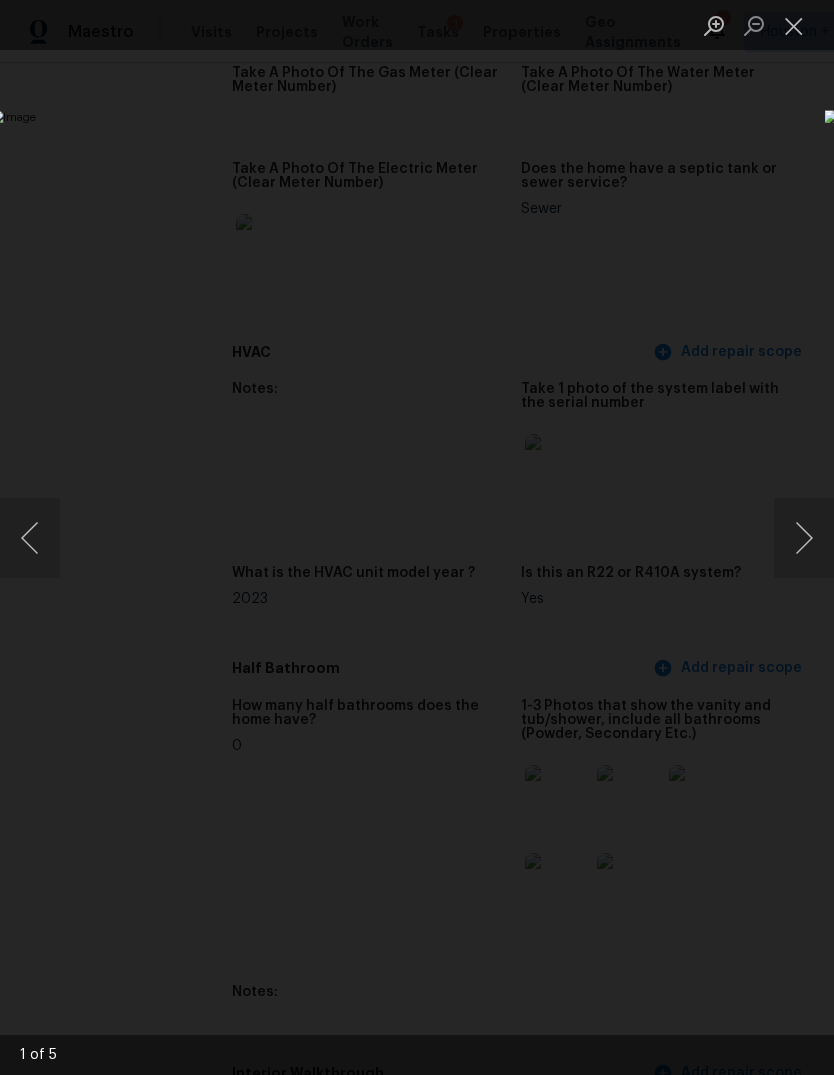 click at bounding box center [804, 538] 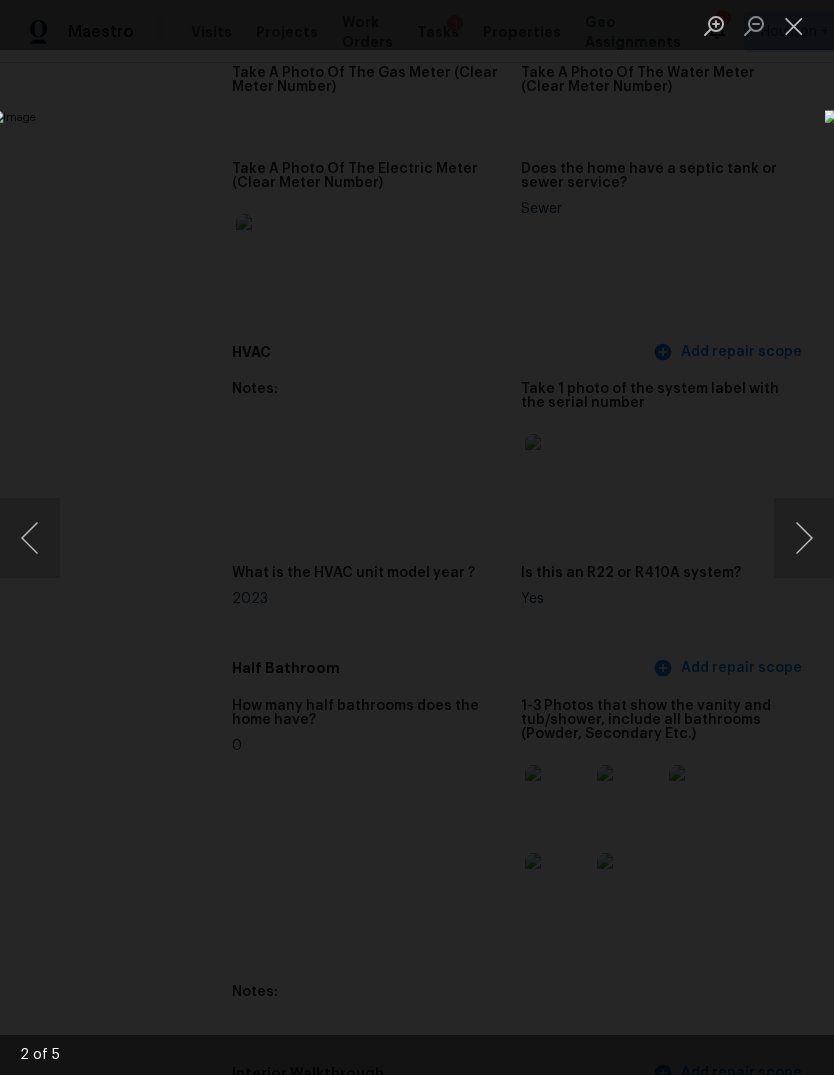 click at bounding box center [804, 538] 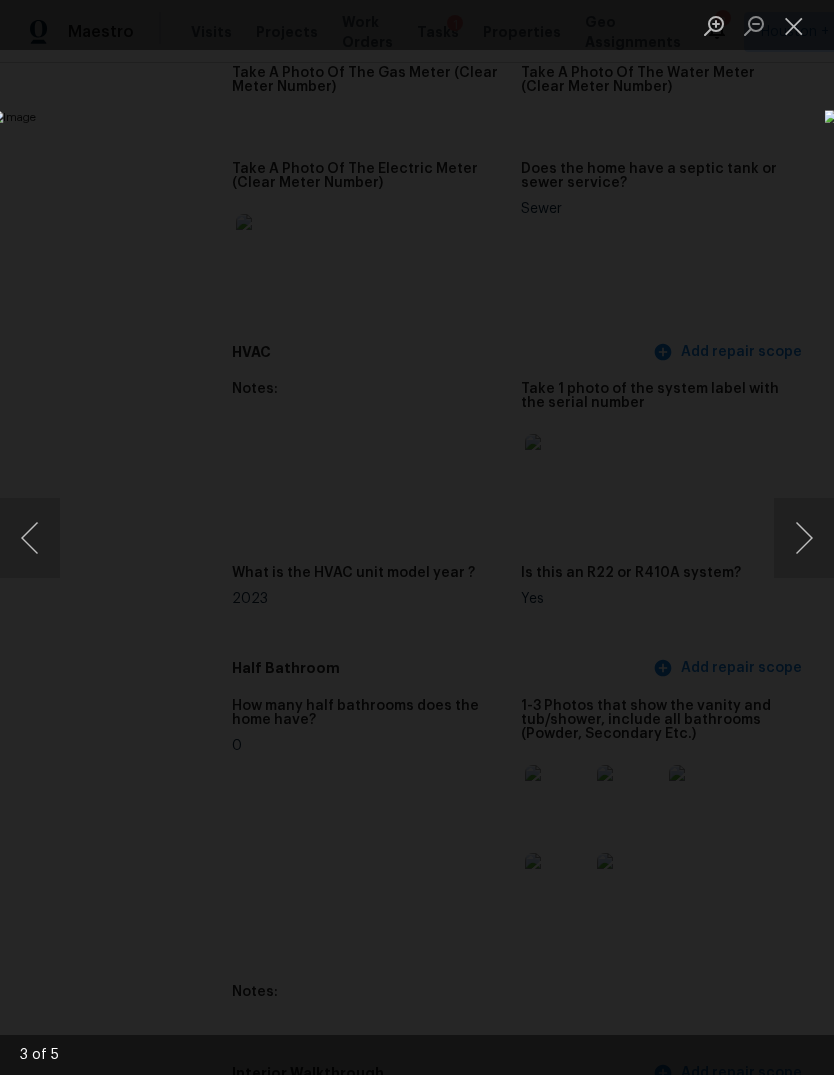 click at bounding box center (804, 538) 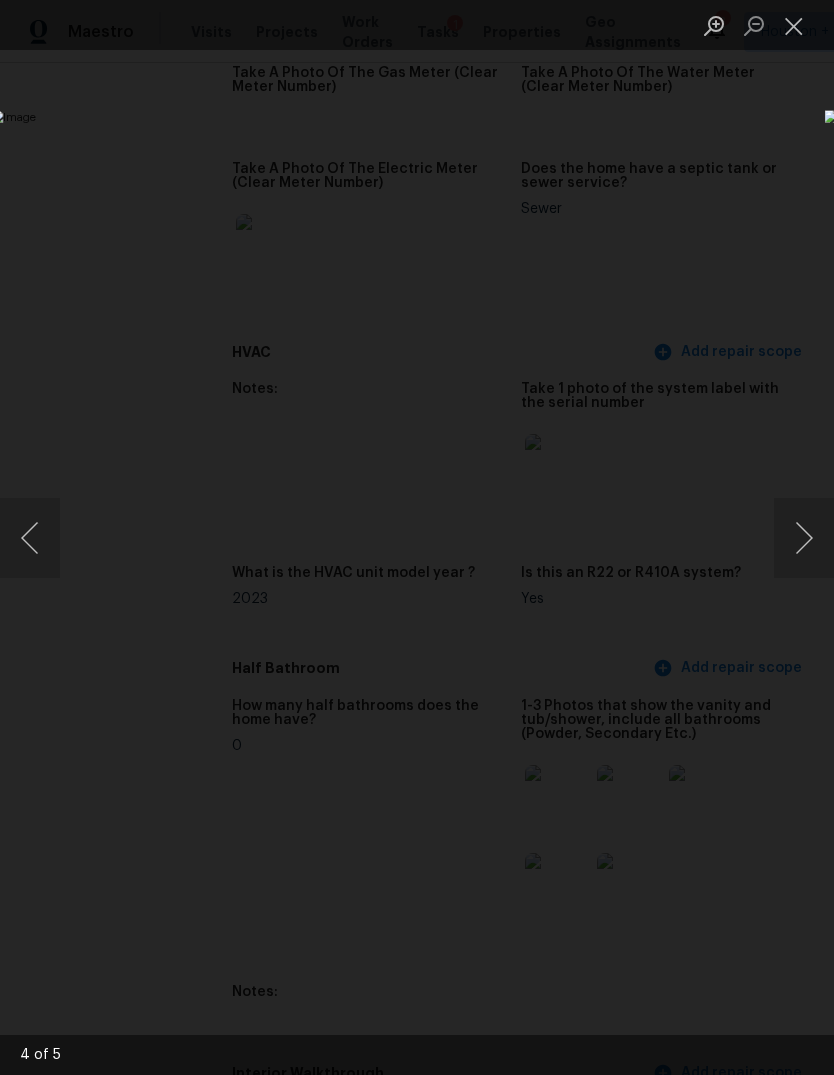 click at bounding box center (804, 538) 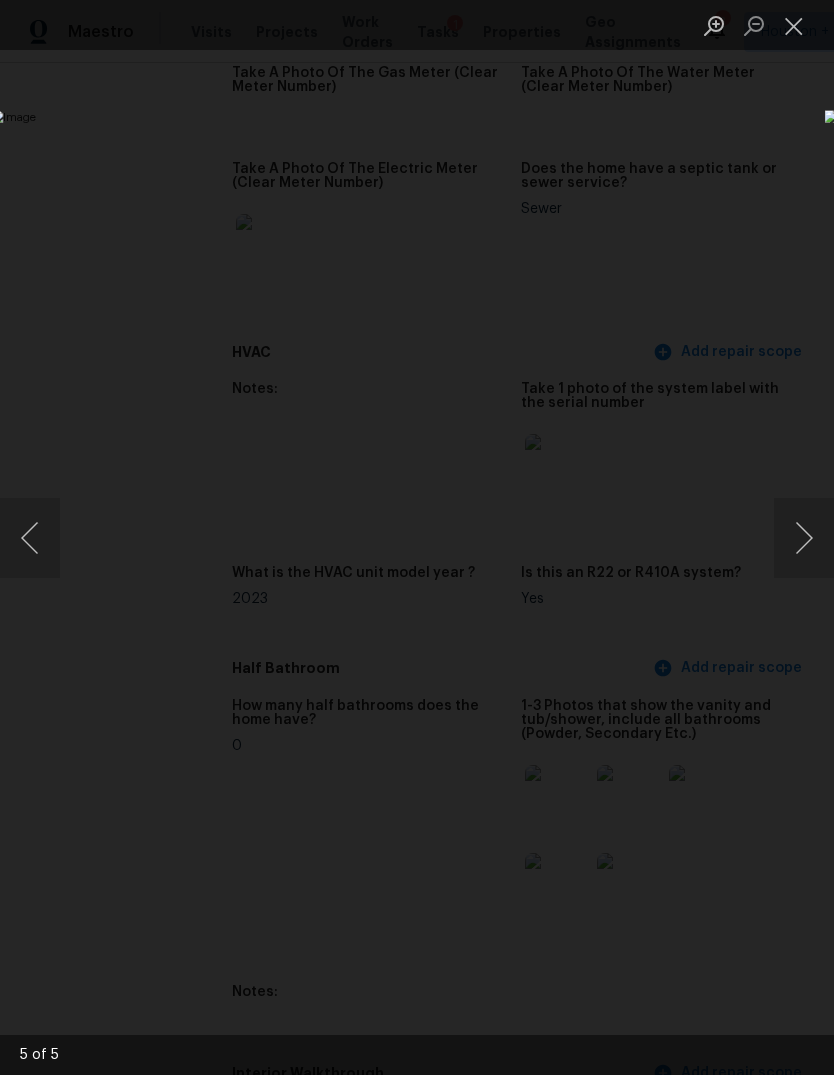 click at bounding box center [804, 538] 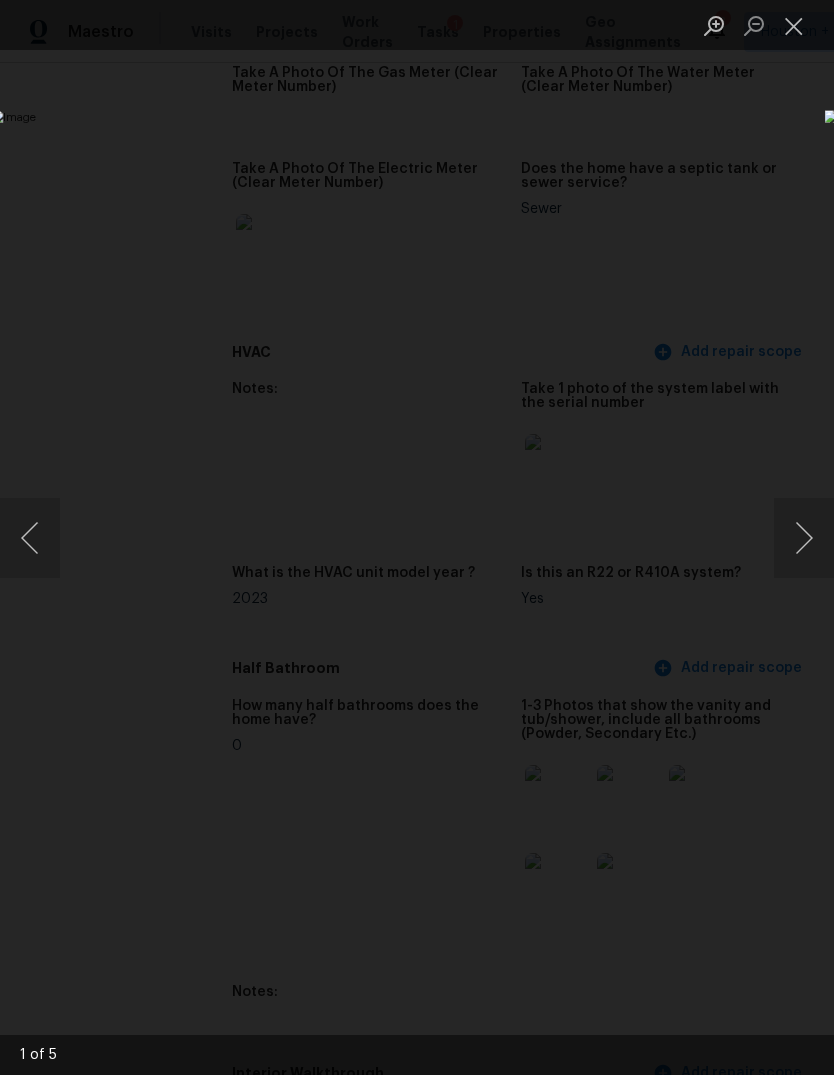 click at bounding box center [30, 538] 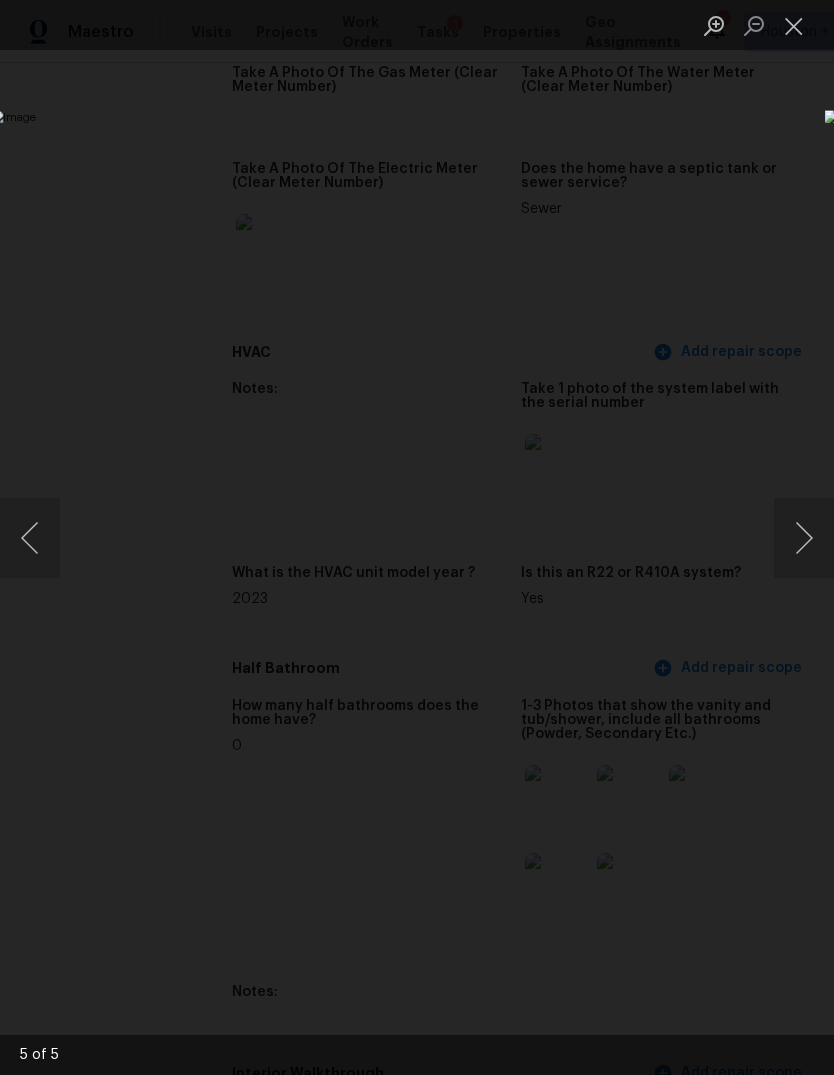 click at bounding box center (804, 538) 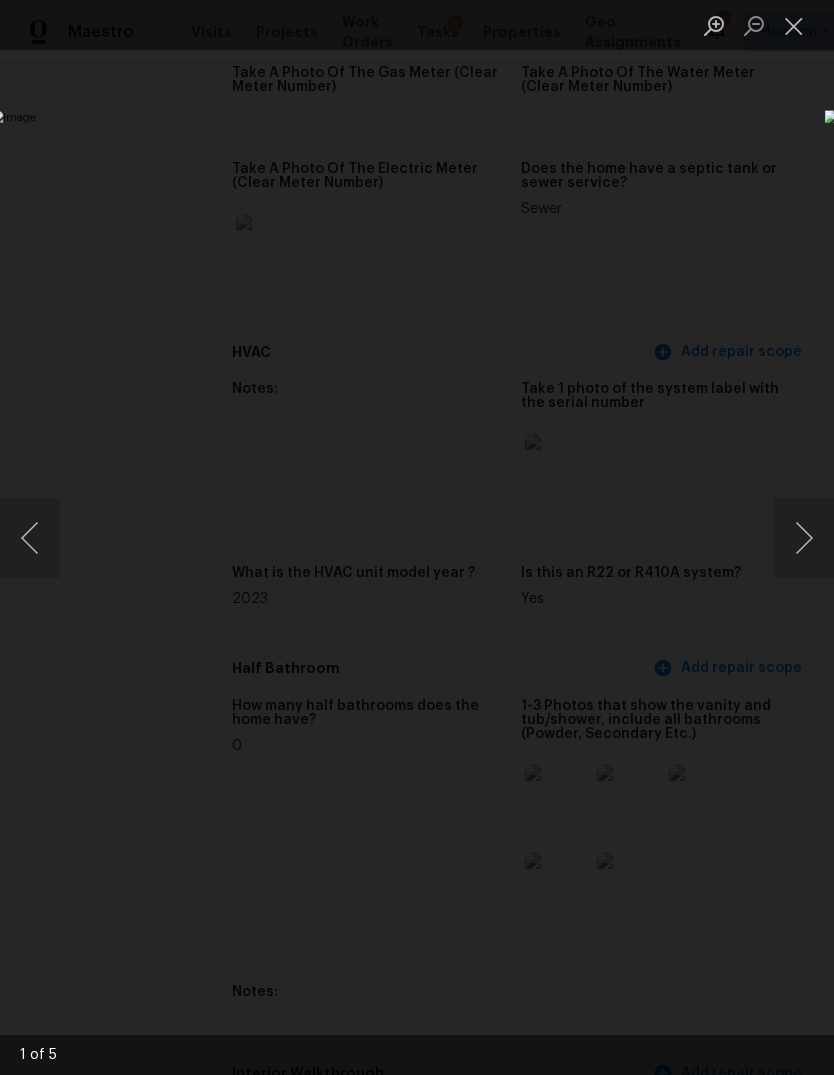 click at bounding box center [804, 538] 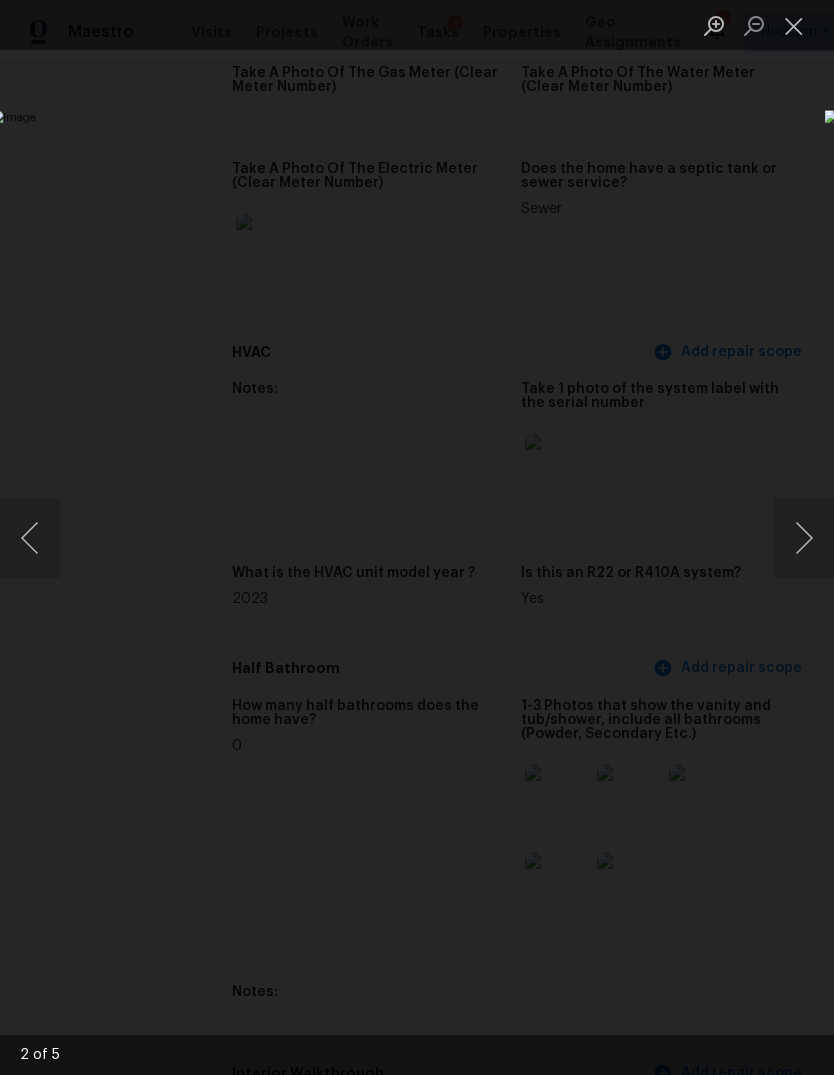 click at bounding box center [804, 538] 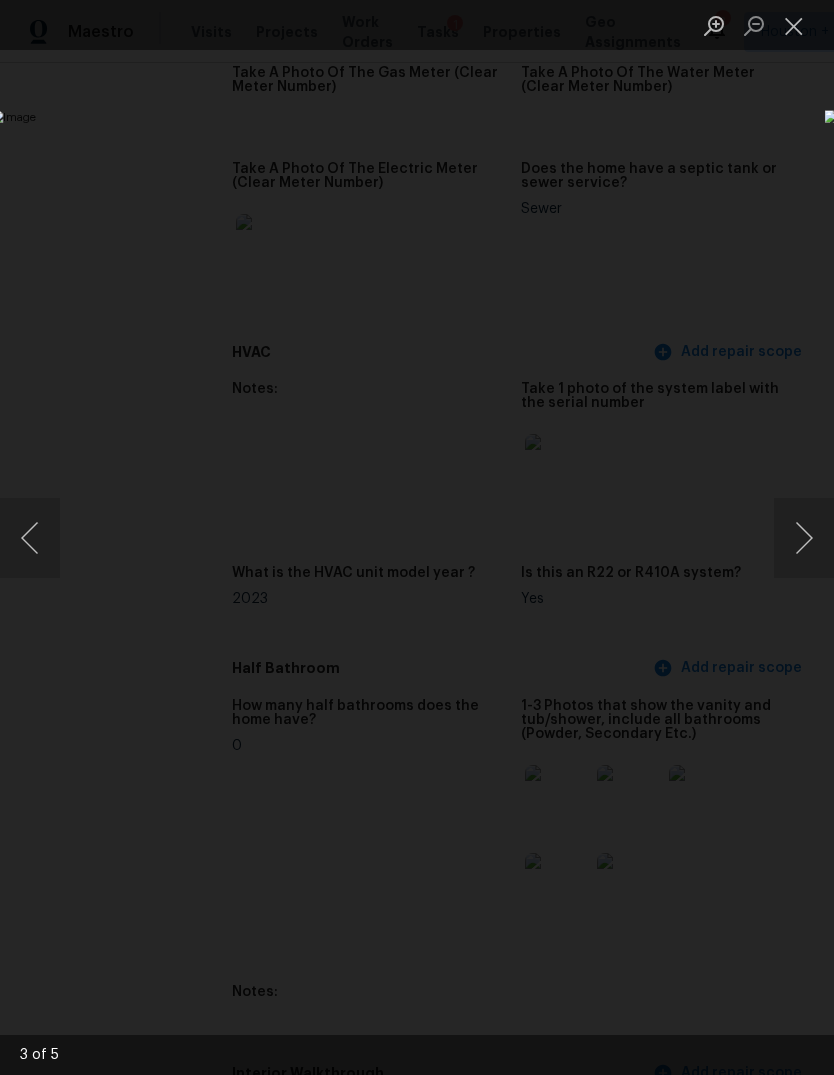 click at bounding box center [804, 538] 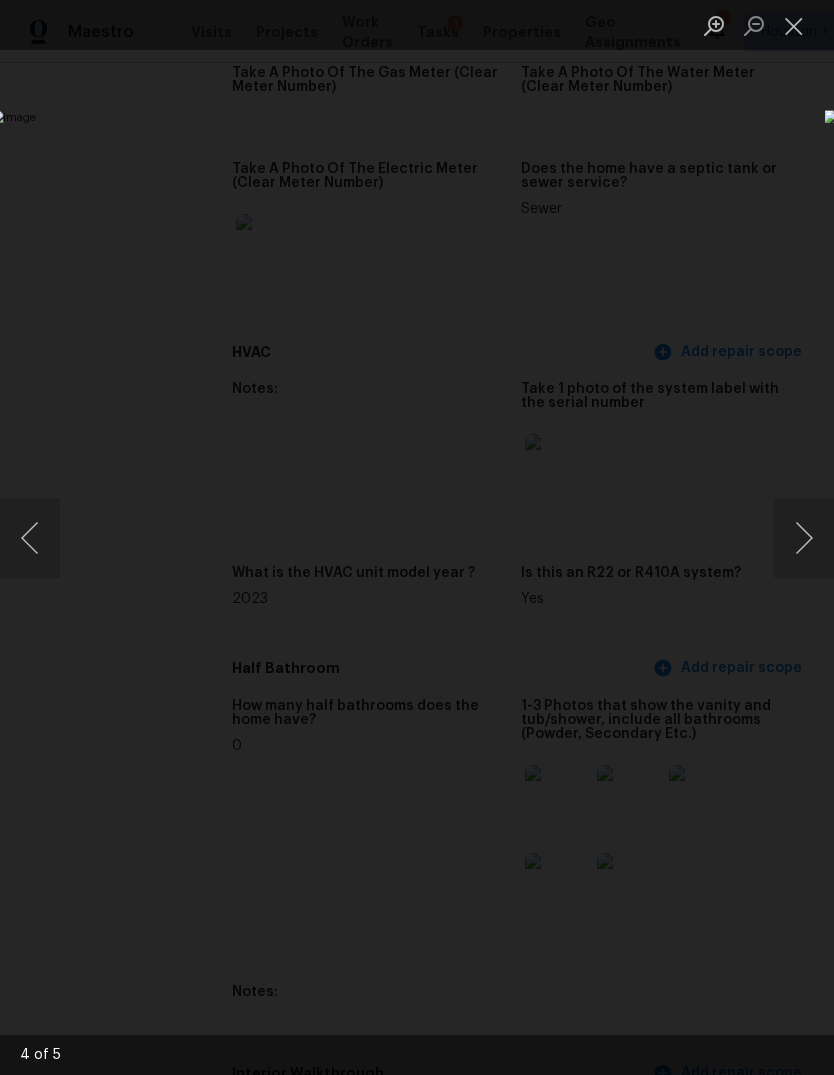 click at bounding box center [417, 537] 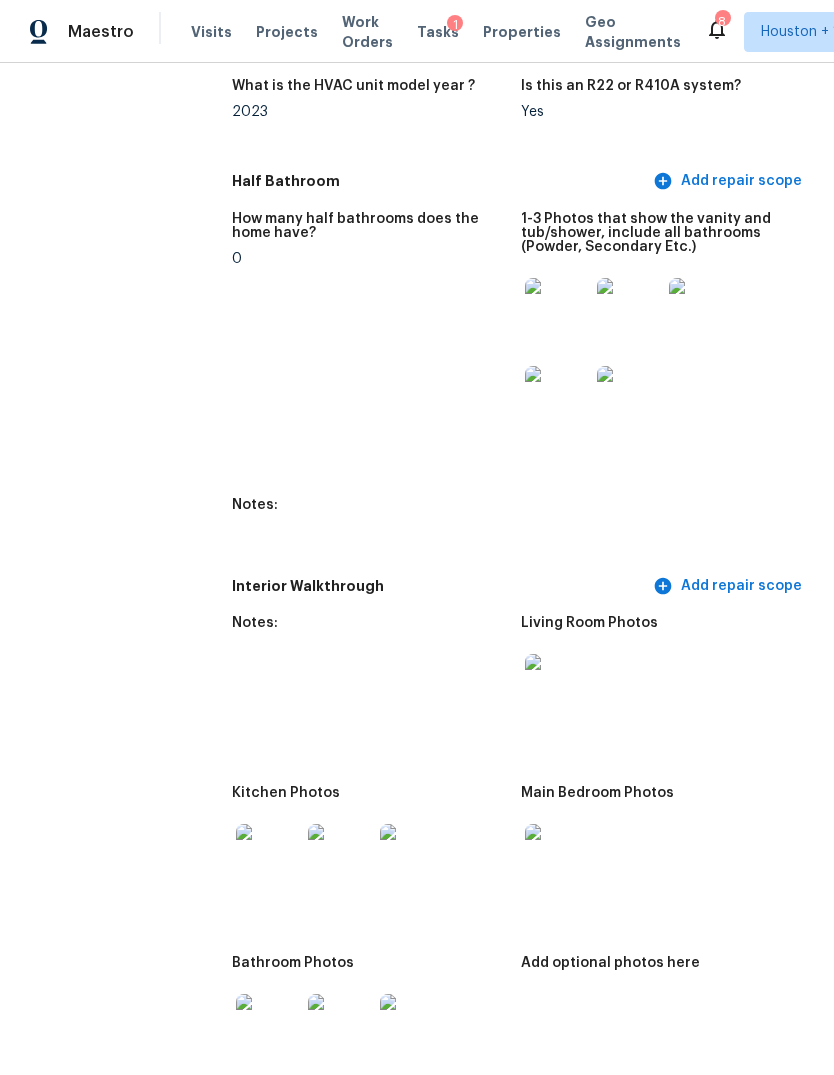 scroll, scrollTop: 2223, scrollLeft: 0, axis: vertical 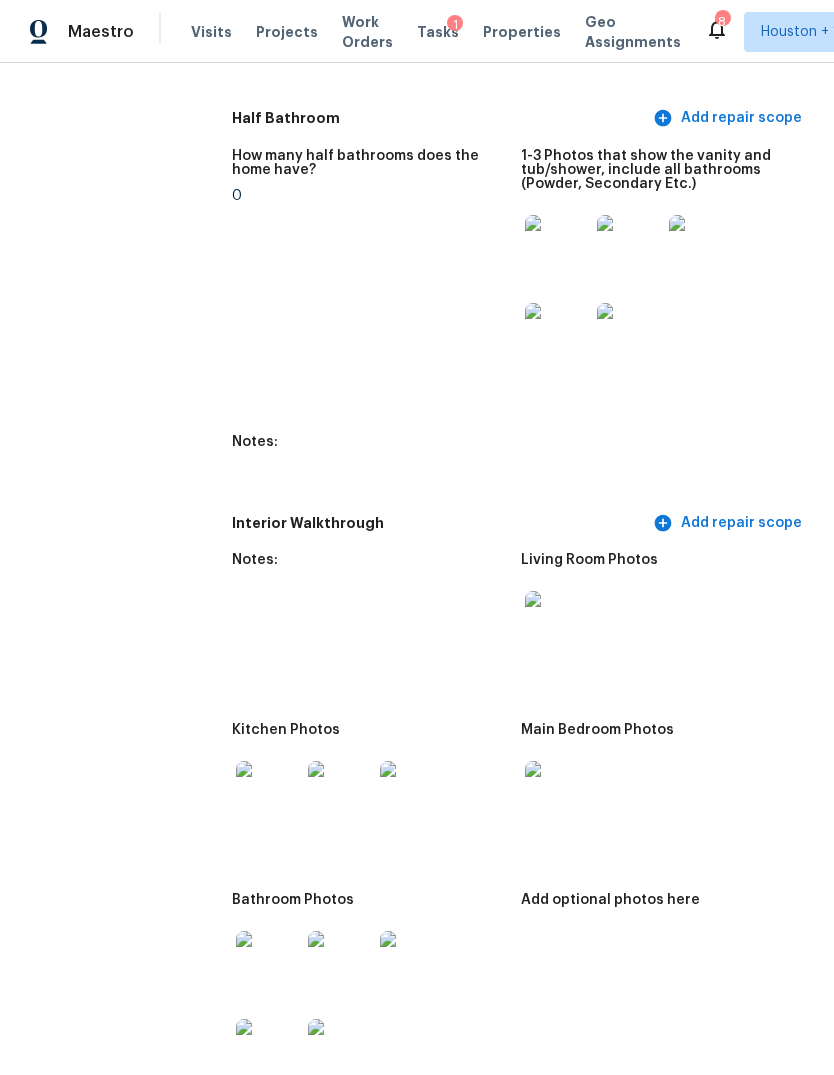 click at bounding box center [557, 623] 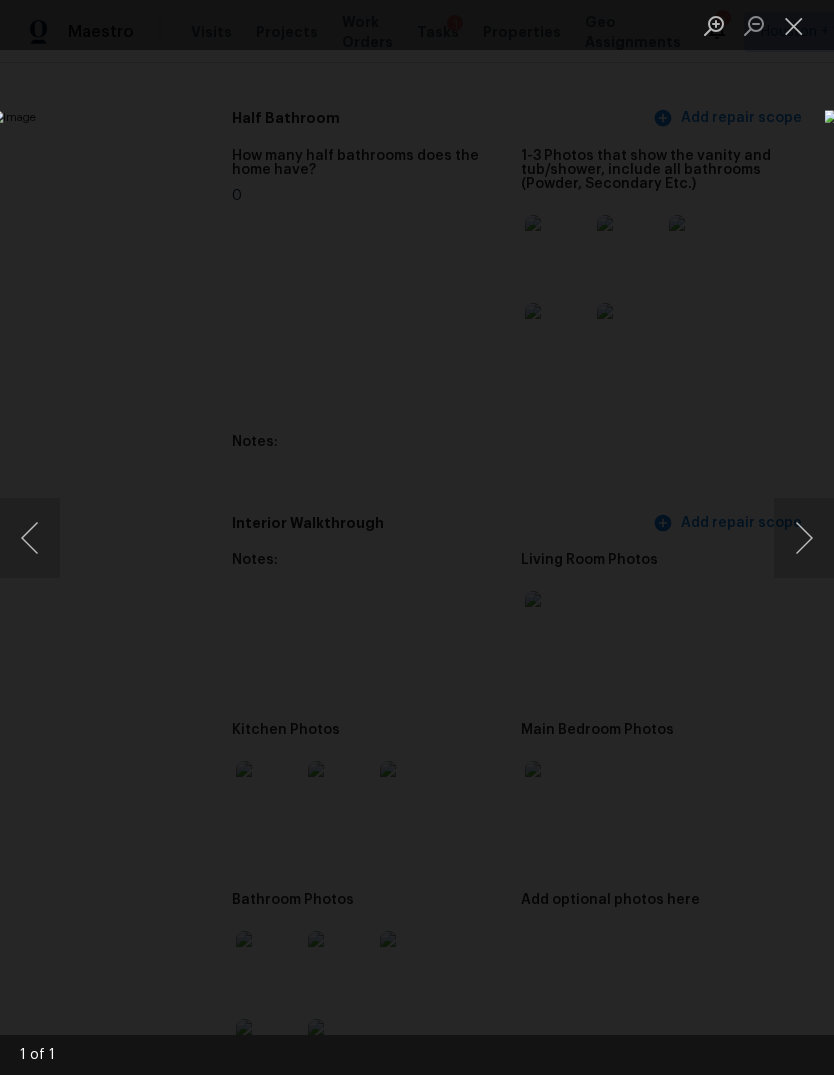 click at bounding box center [417, 537] 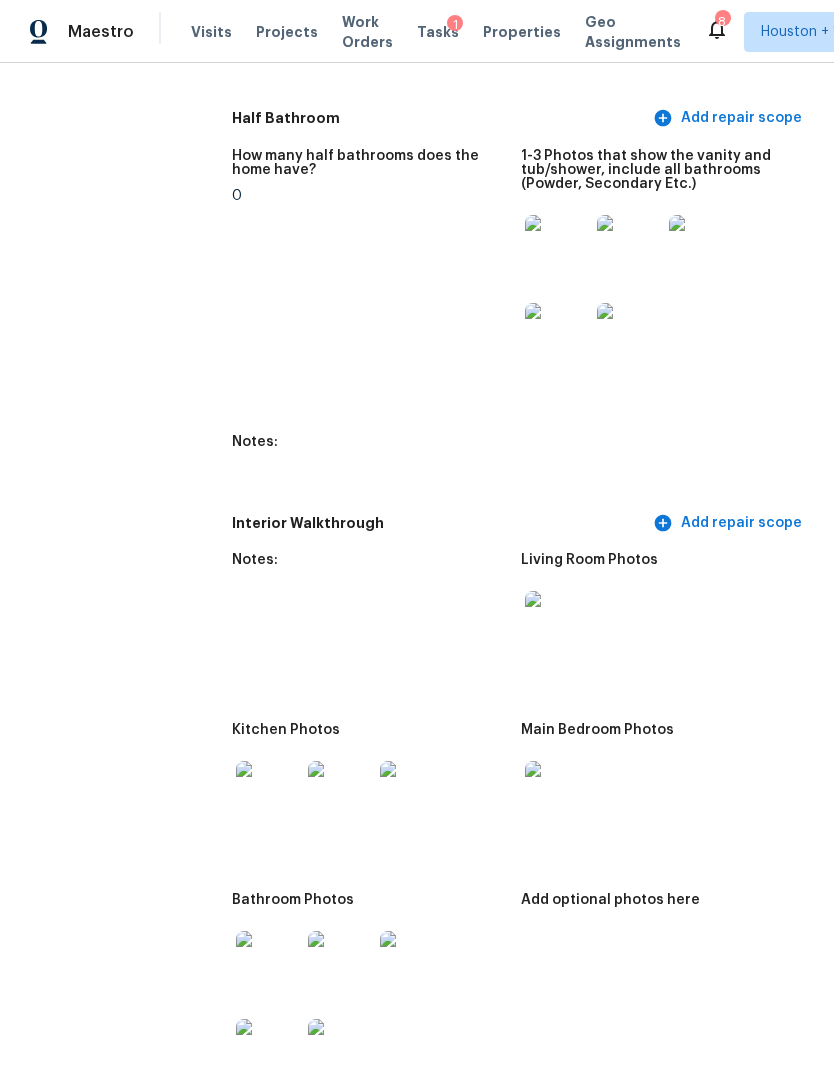 click at bounding box center (268, 793) 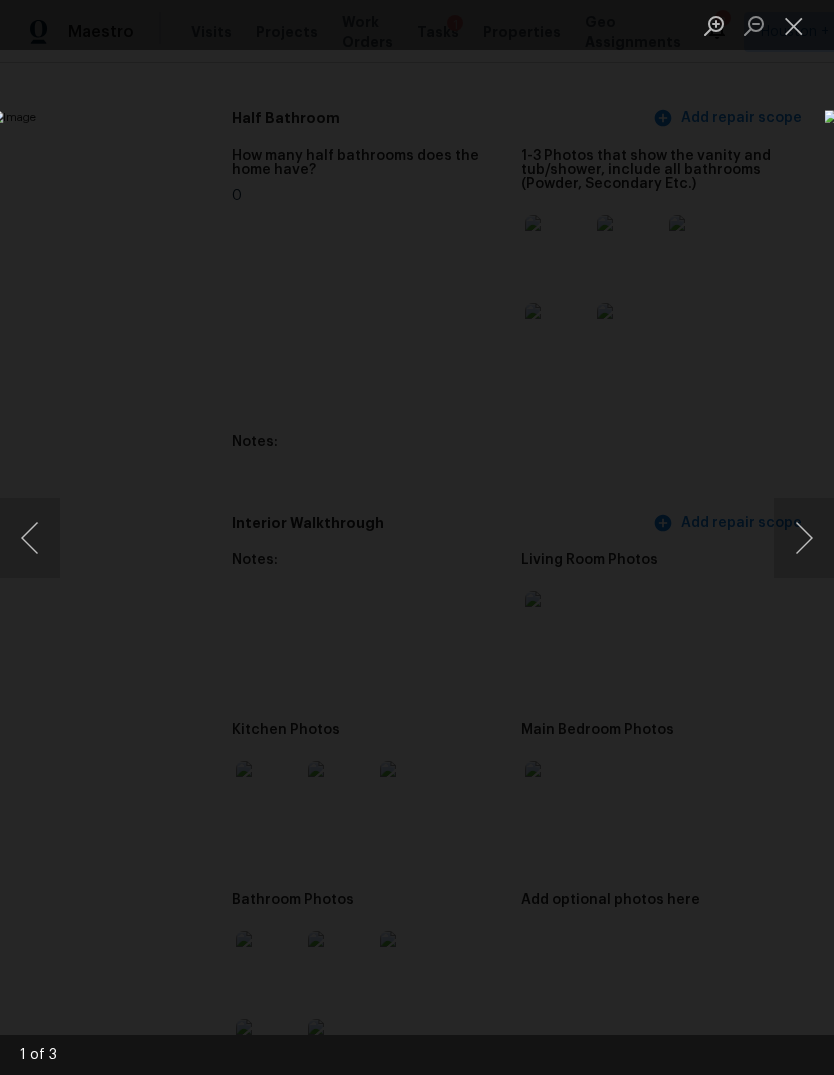 click at bounding box center (804, 538) 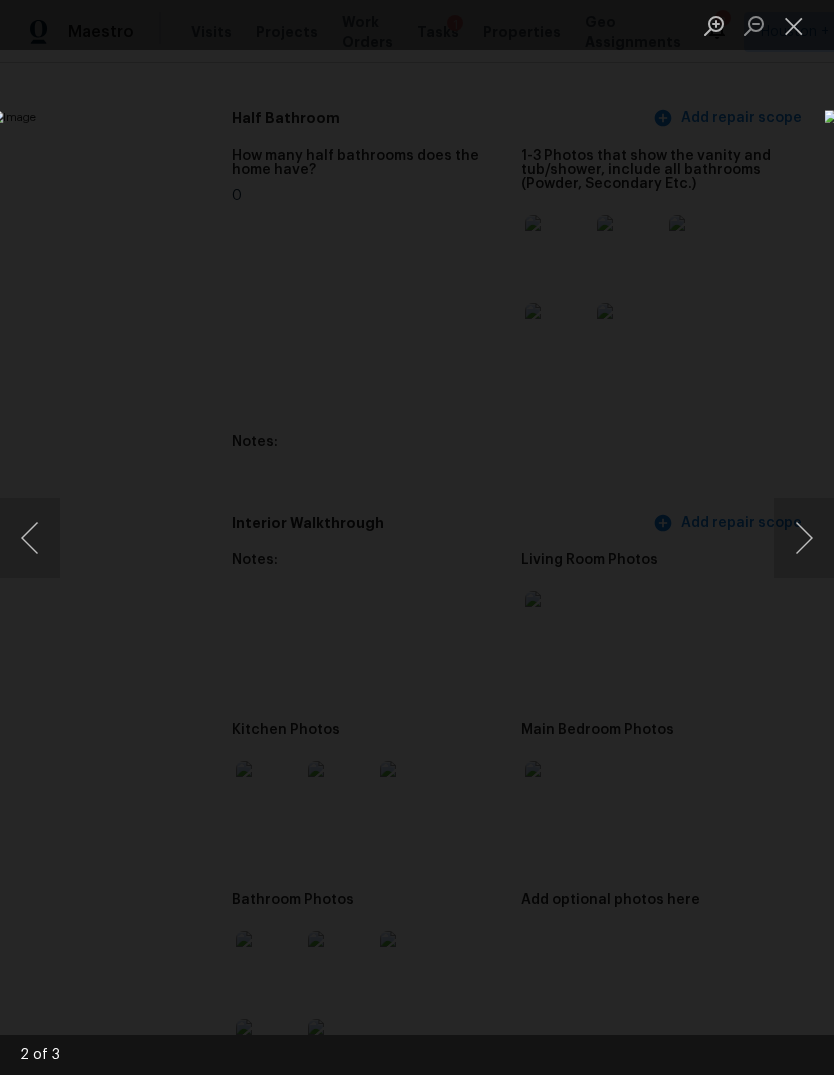 click at bounding box center (804, 538) 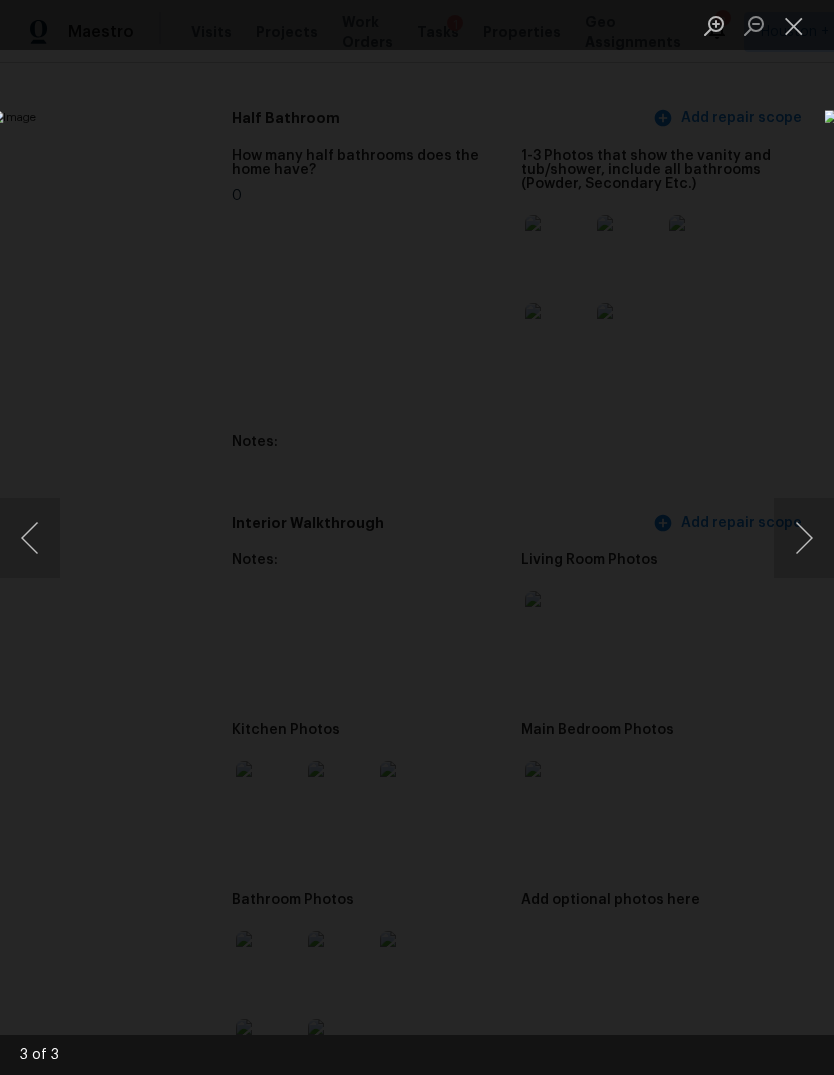 click at bounding box center (417, 537) 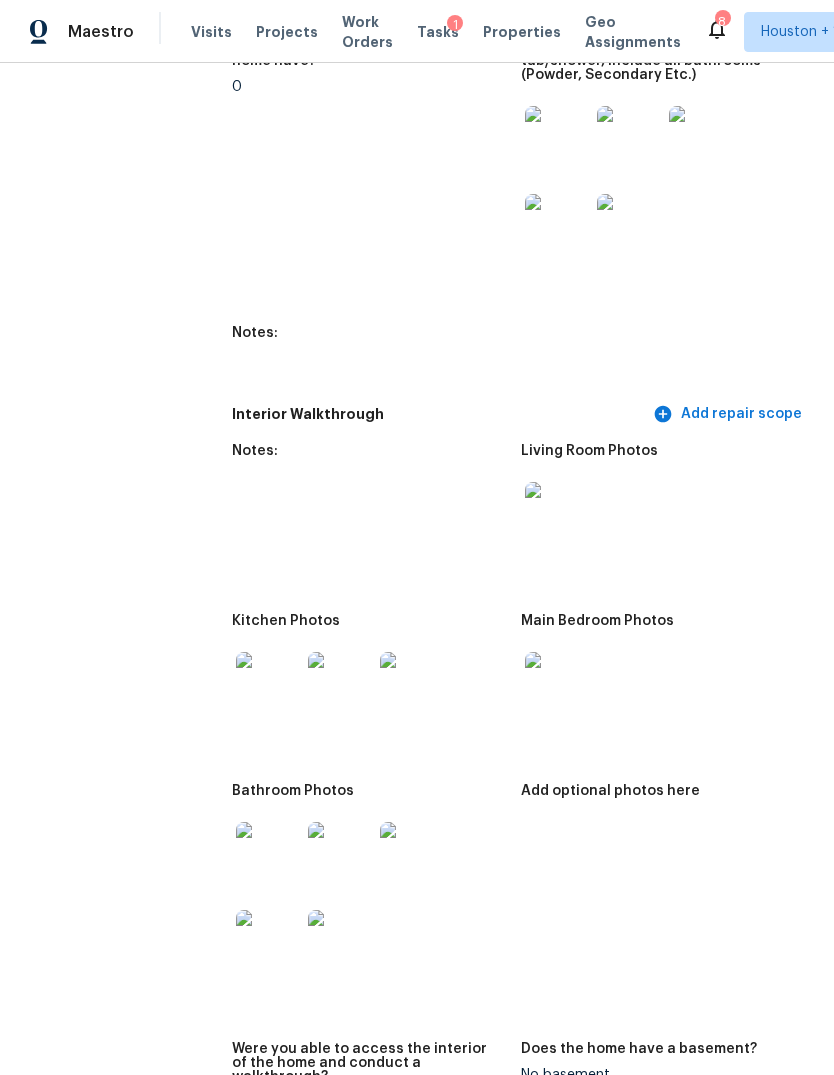 scroll, scrollTop: 2332, scrollLeft: 0, axis: vertical 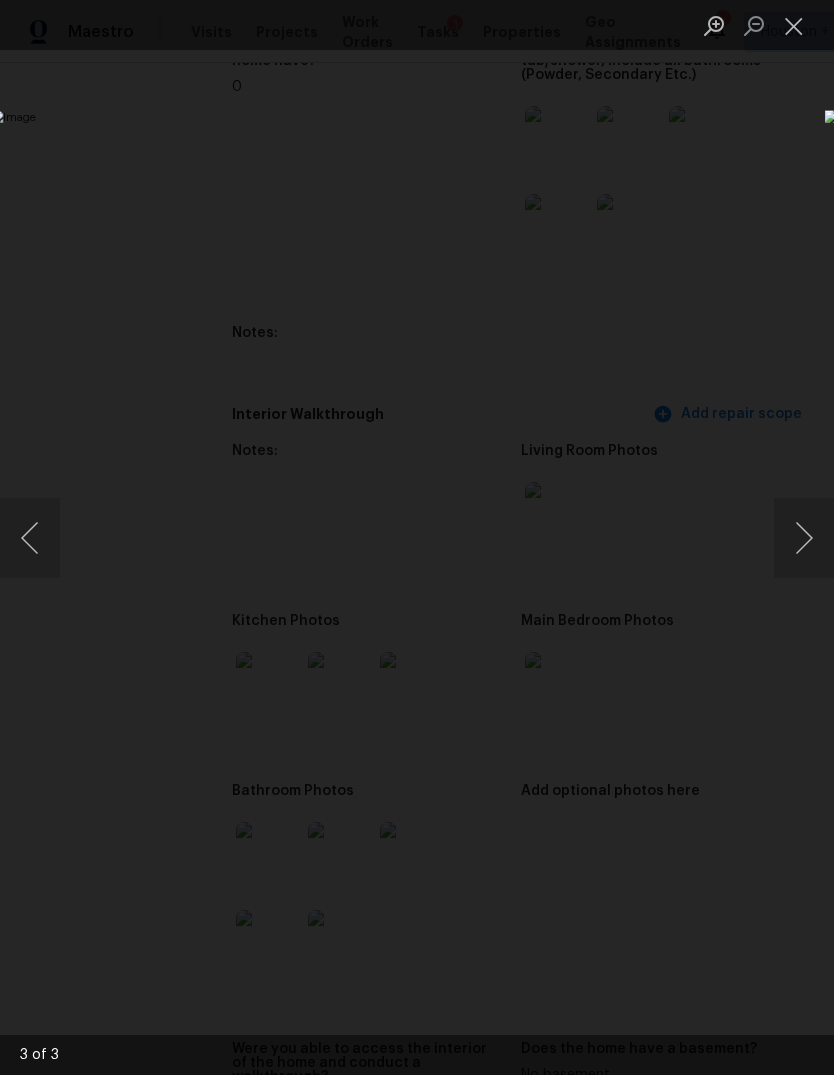 click at bounding box center [804, 538] 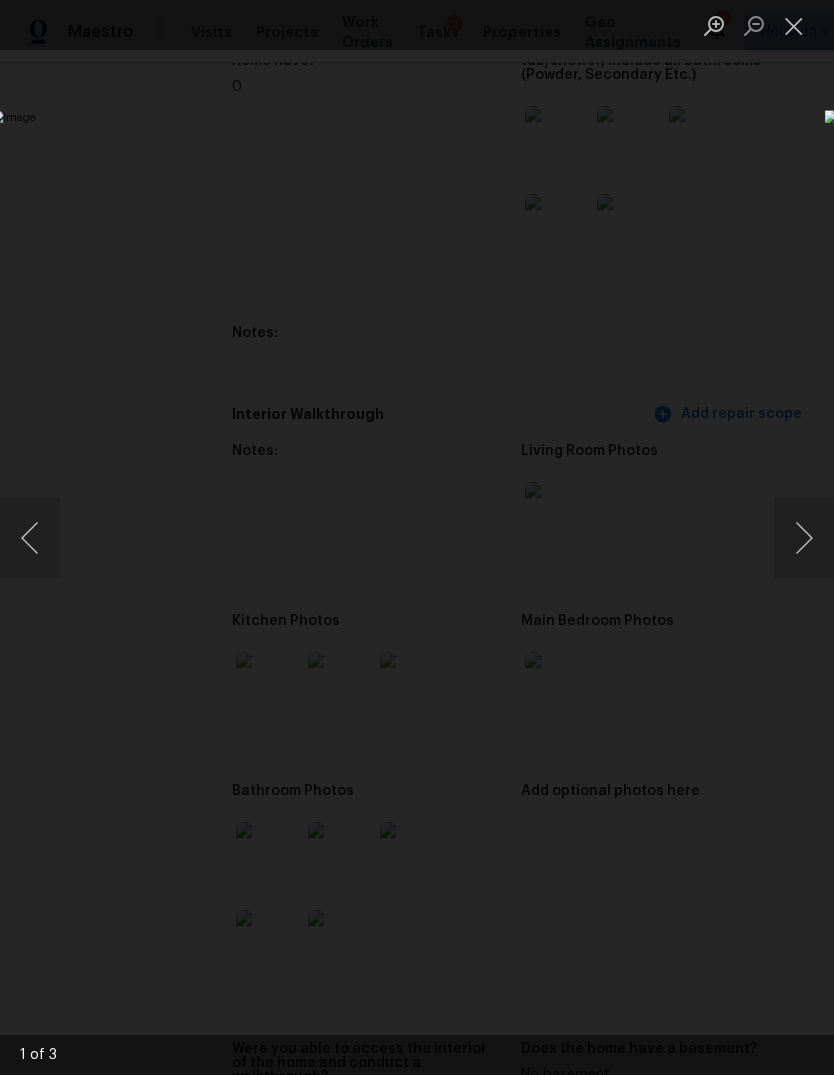 click at bounding box center (804, 538) 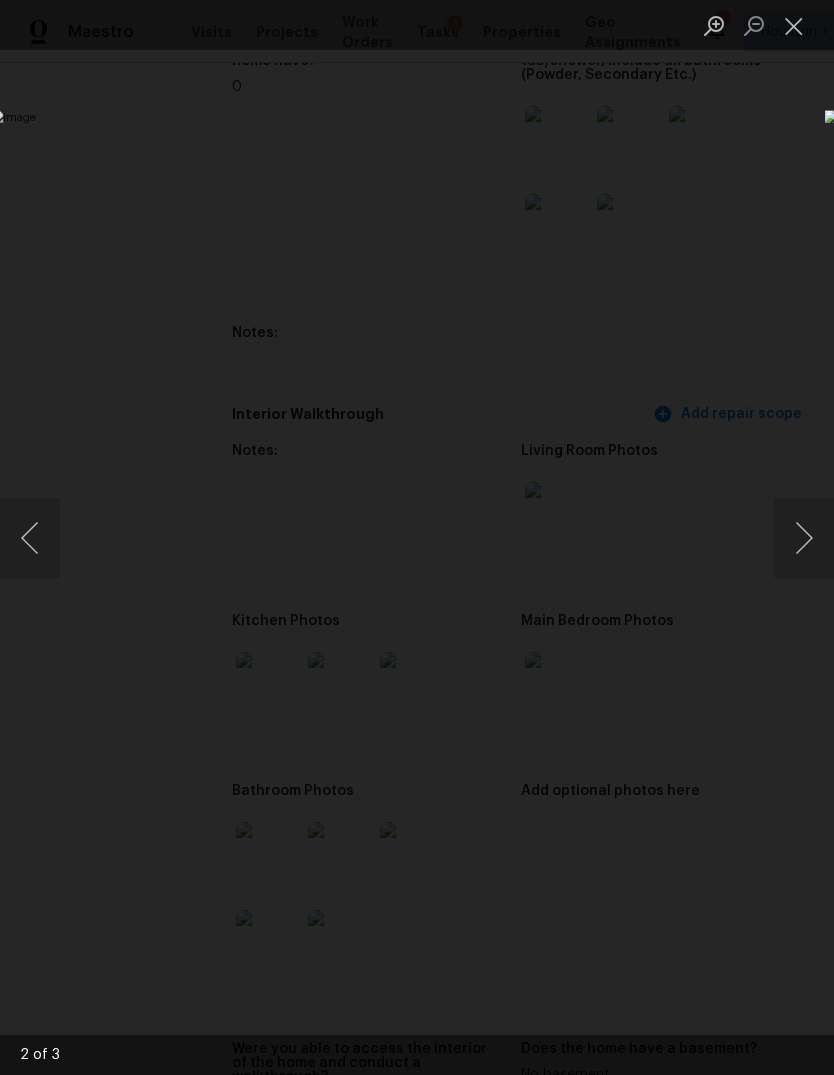 click at bounding box center [804, 538] 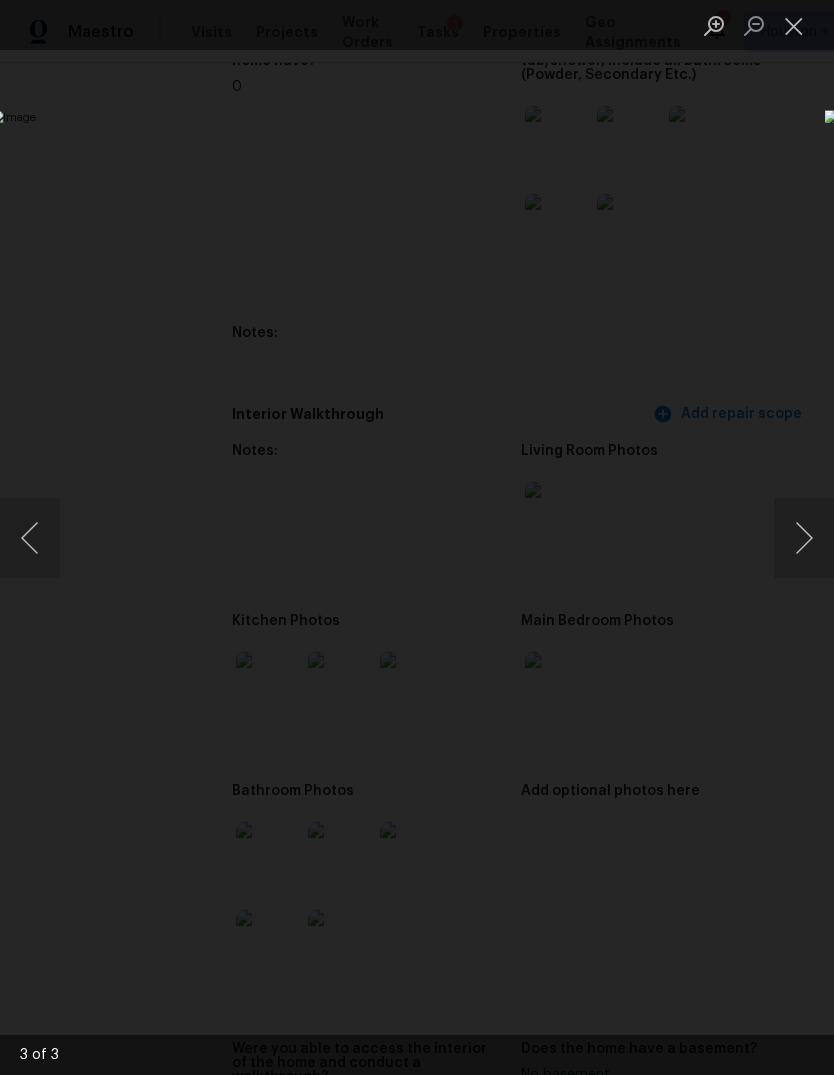 click at bounding box center (804, 538) 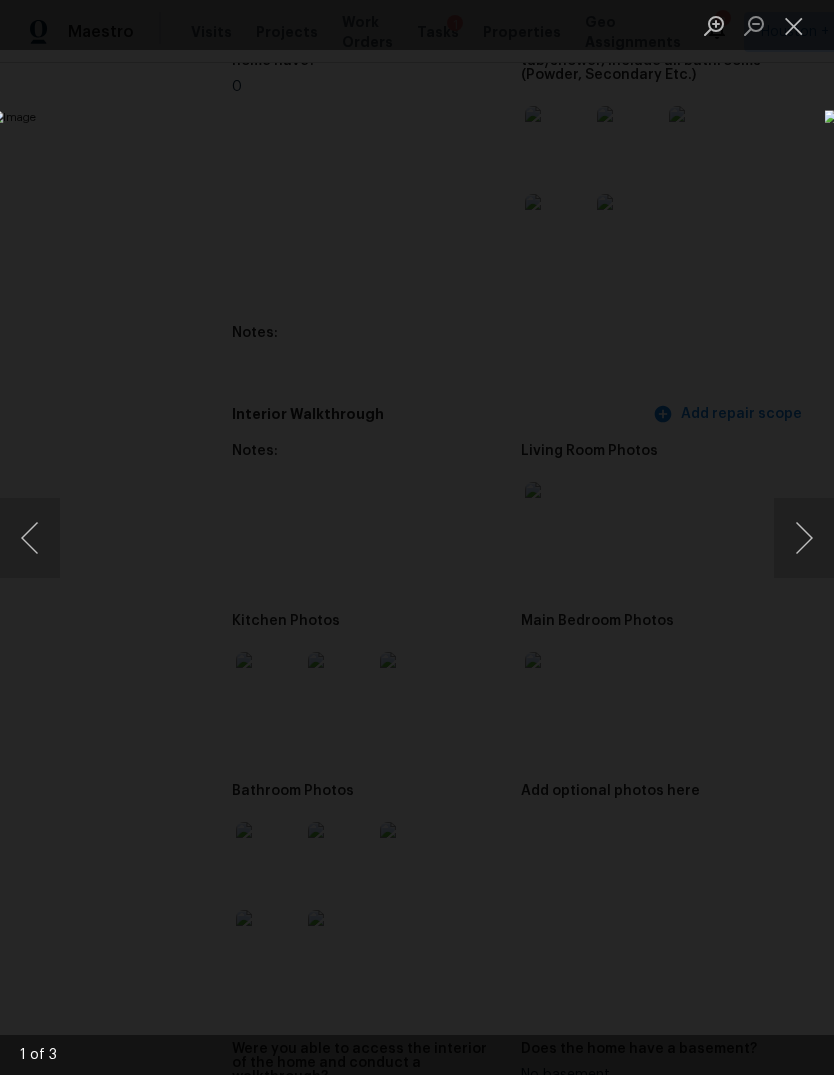 click at bounding box center [322, 537] 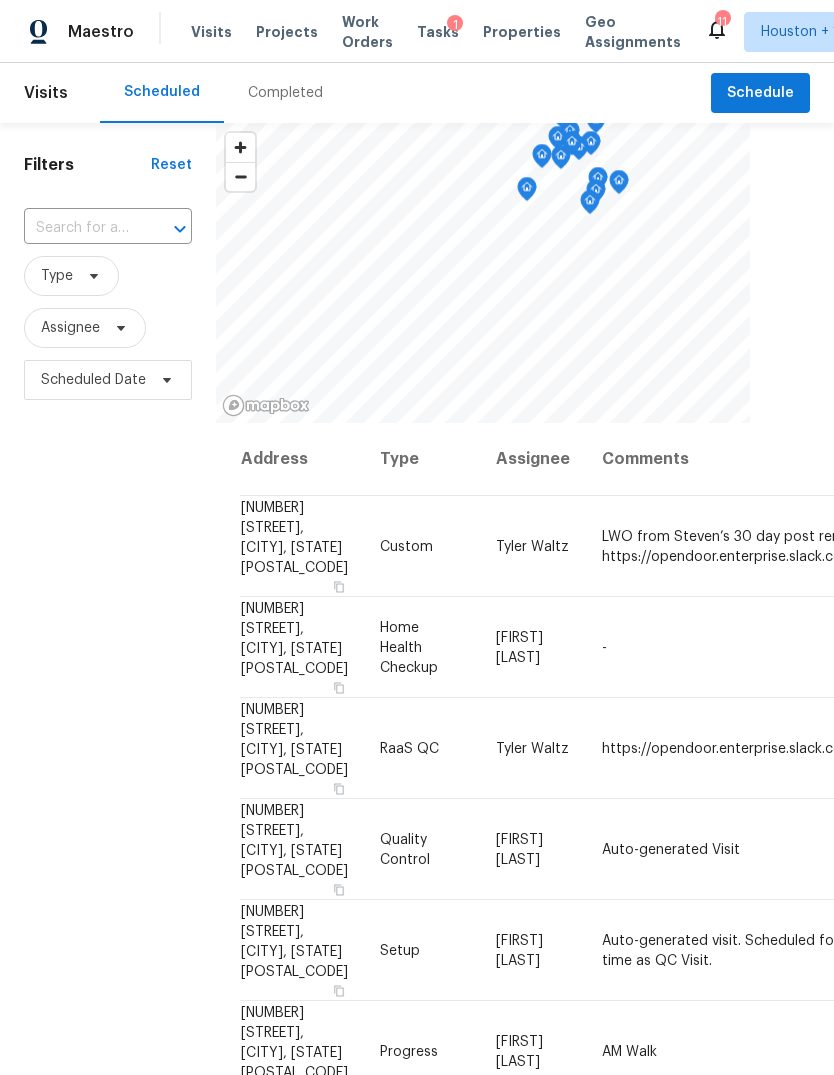 scroll, scrollTop: 0, scrollLeft: 0, axis: both 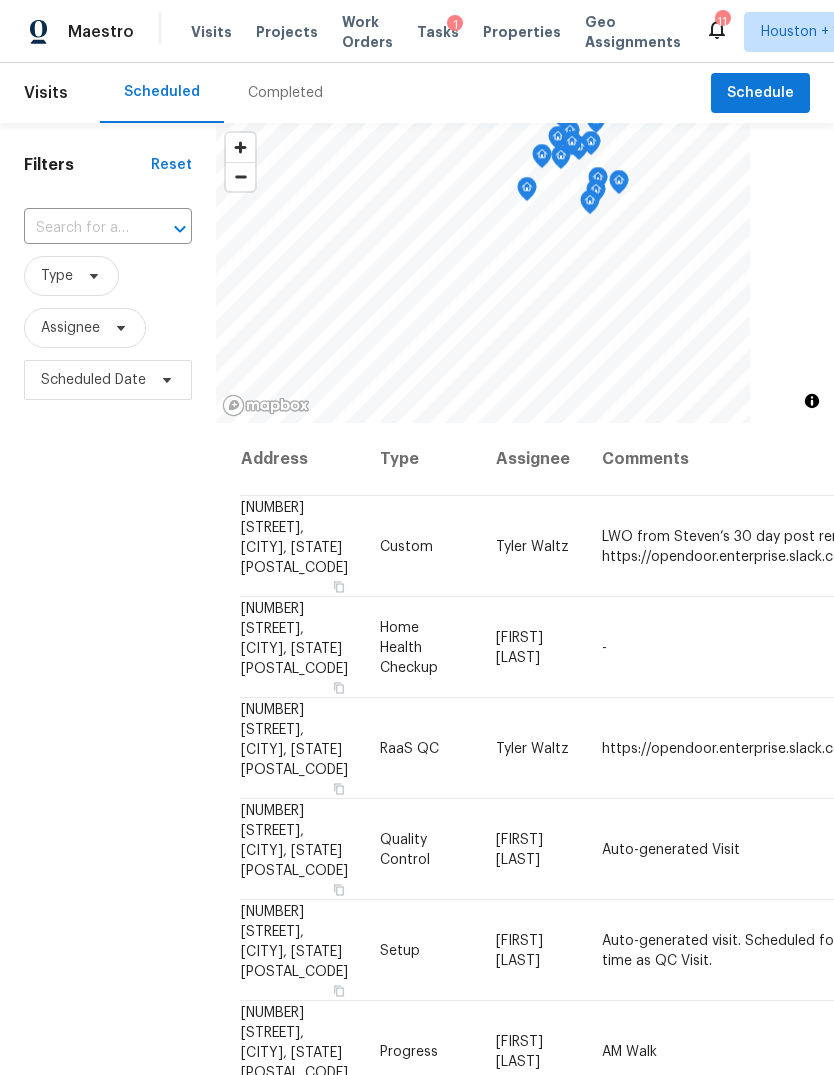 click at bounding box center (80, 228) 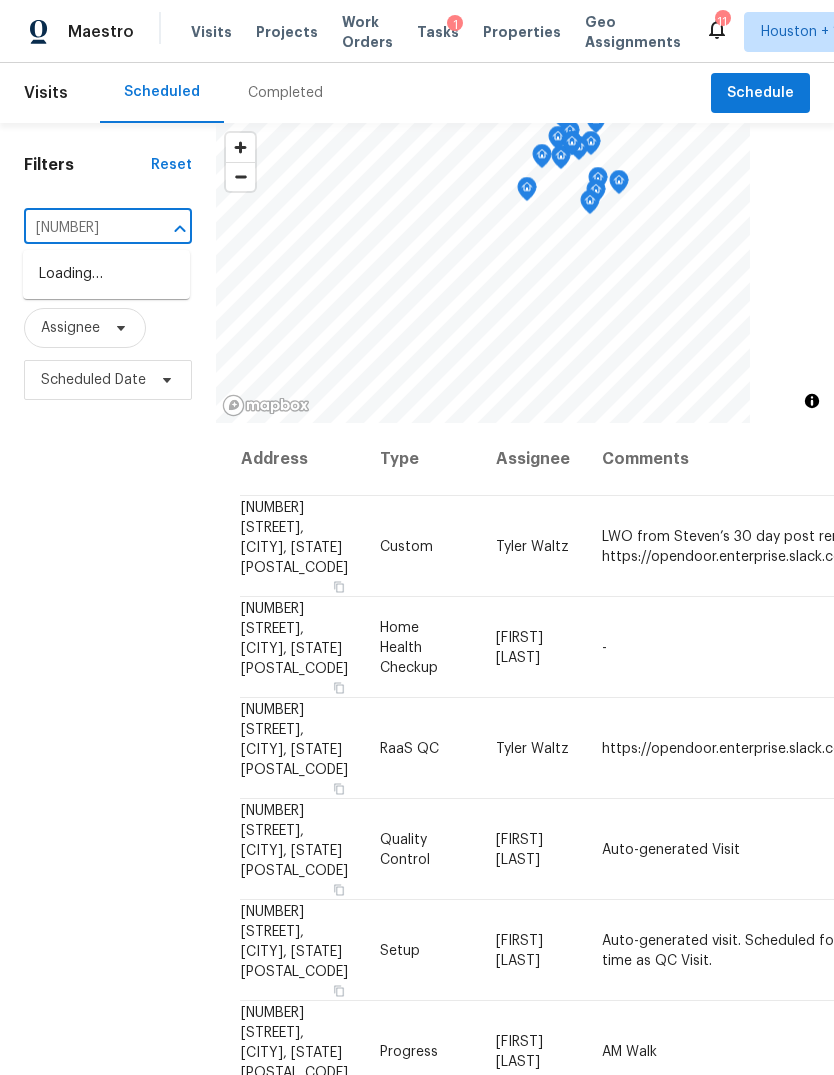 type on "[NUMBER]" 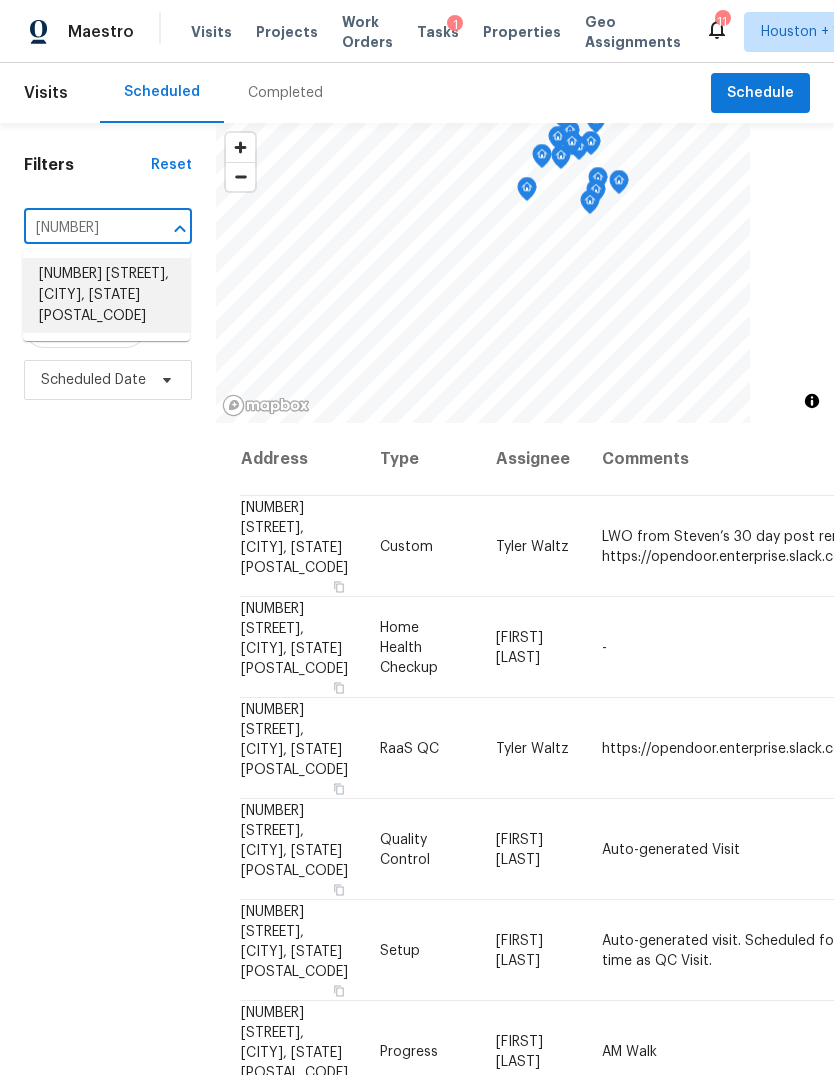 click on "[NUMBER] [STREET], [CITY], [STATE] [POSTAL_CODE]" at bounding box center [106, 295] 